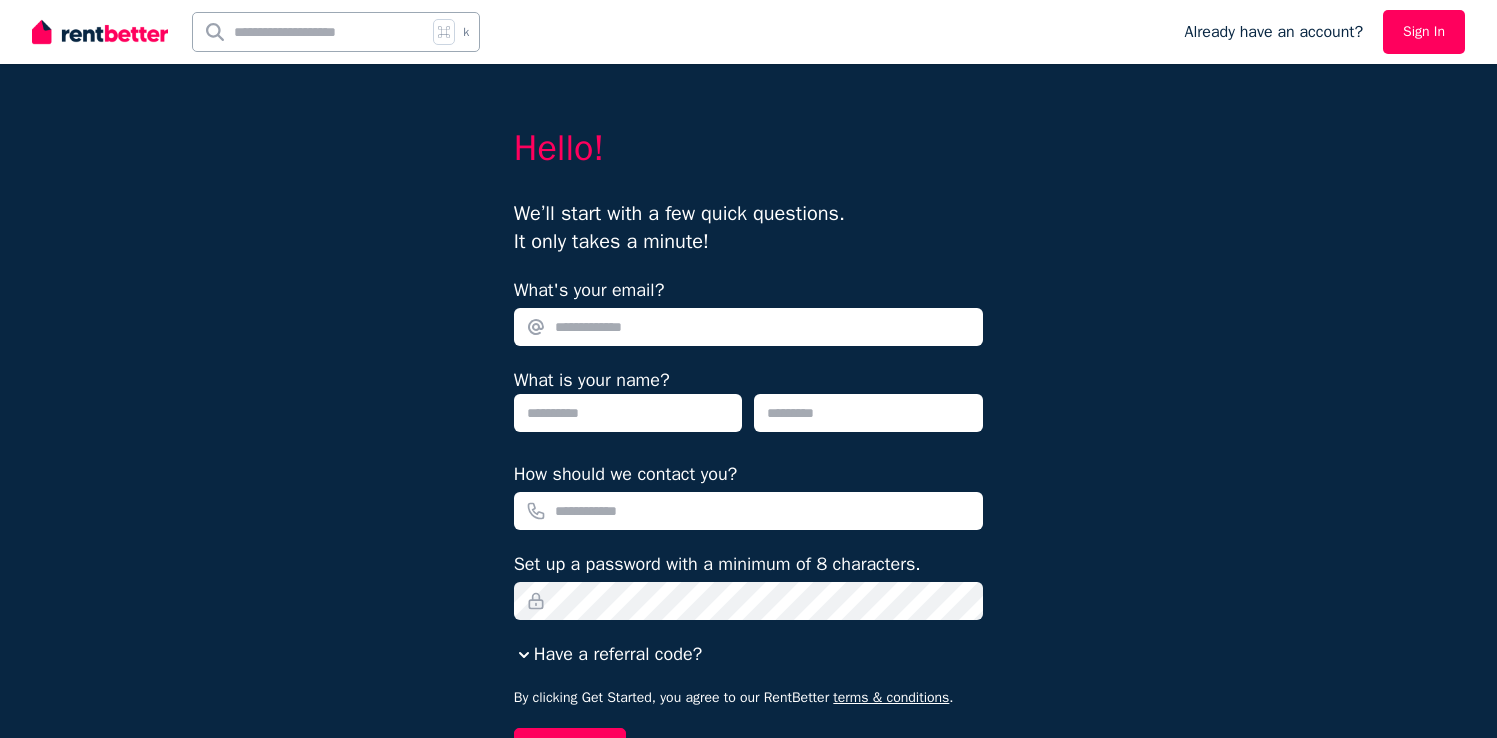 scroll, scrollTop: 0, scrollLeft: 0, axis: both 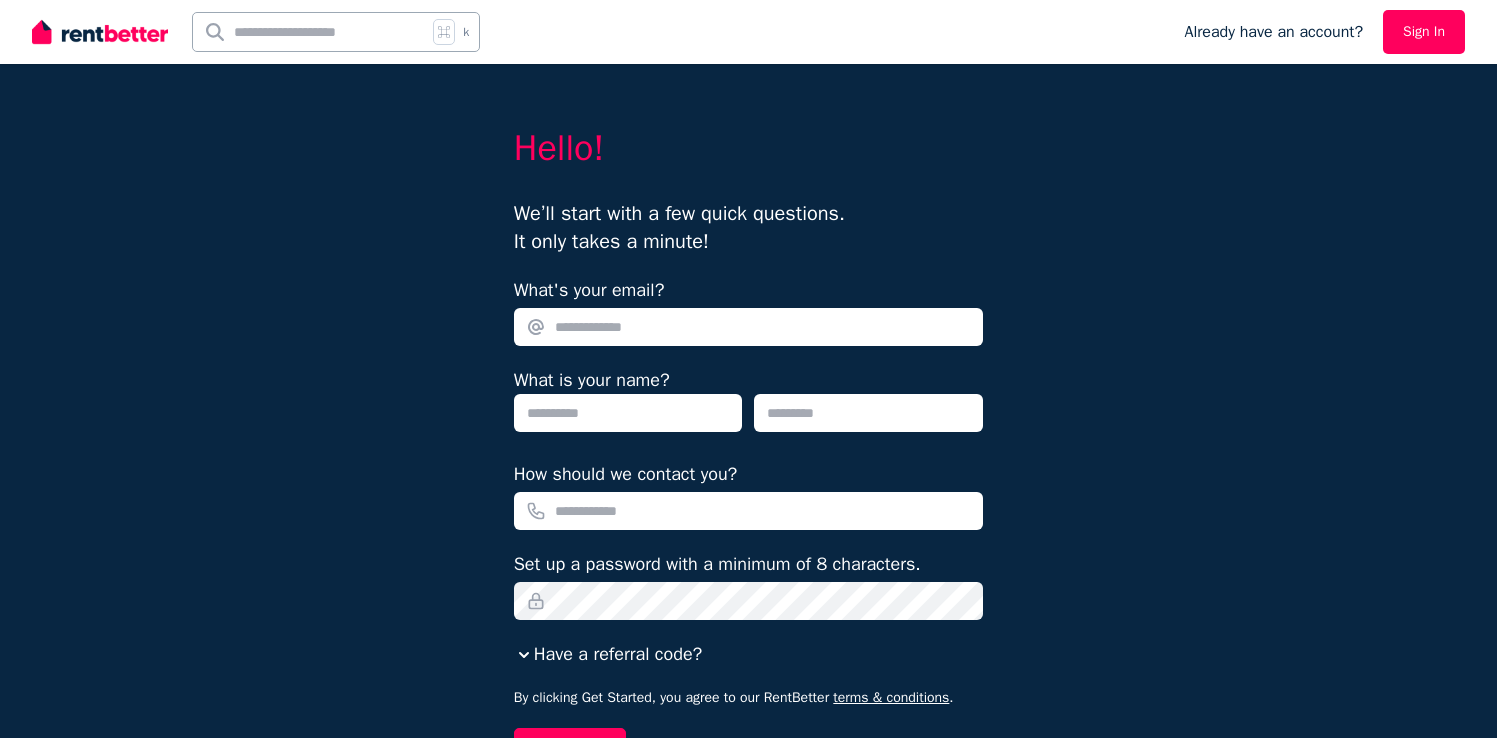 click on "Sign In" at bounding box center [1424, 32] 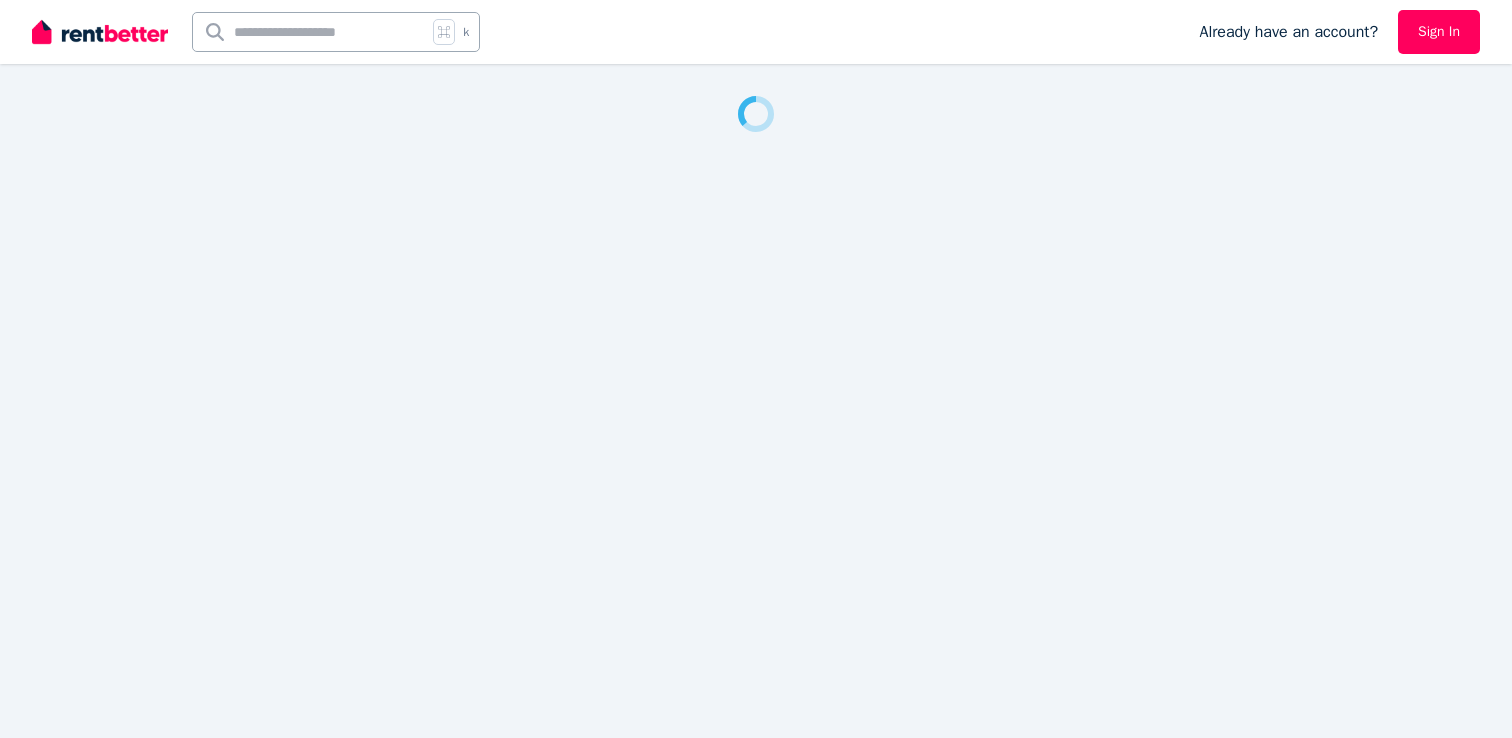 scroll, scrollTop: 0, scrollLeft: 0, axis: both 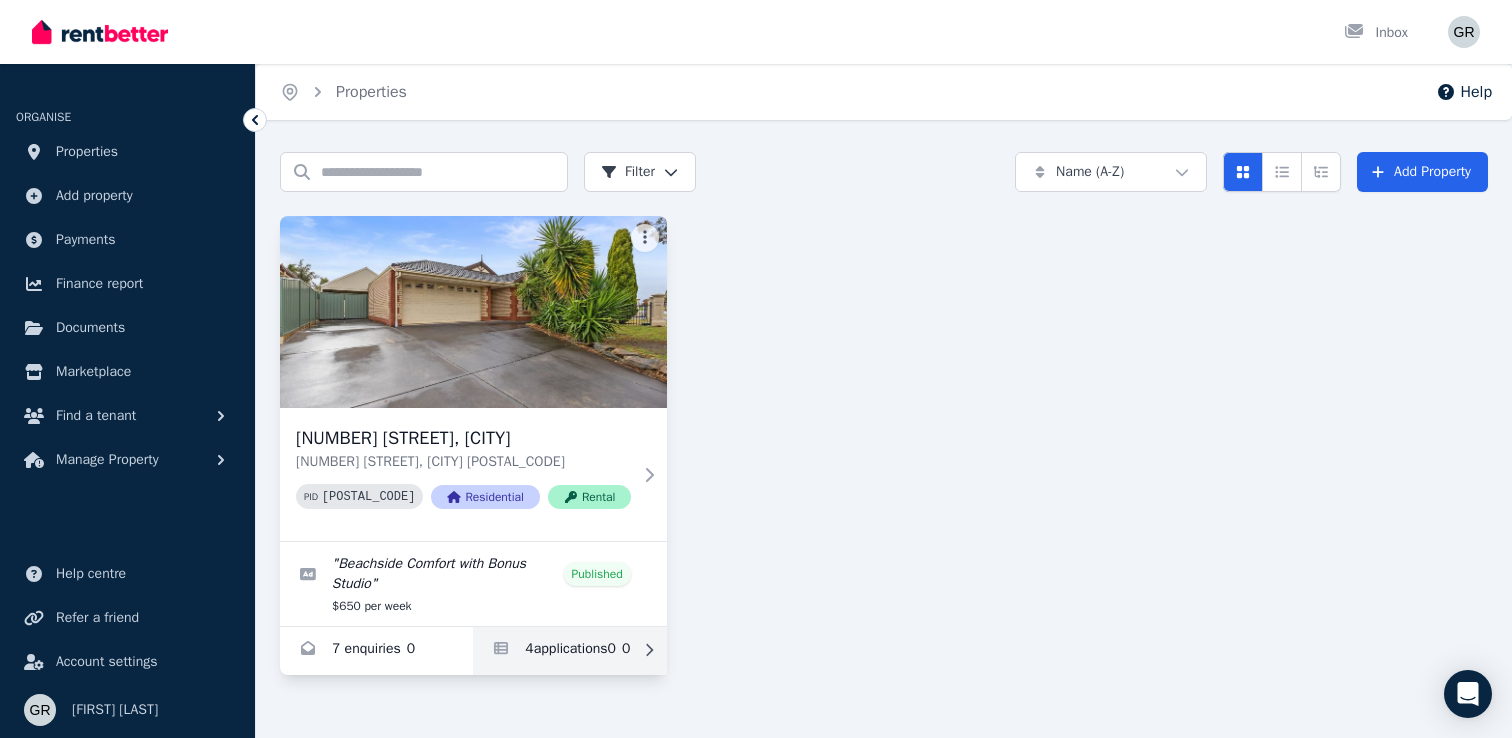 click at bounding box center [569, 651] 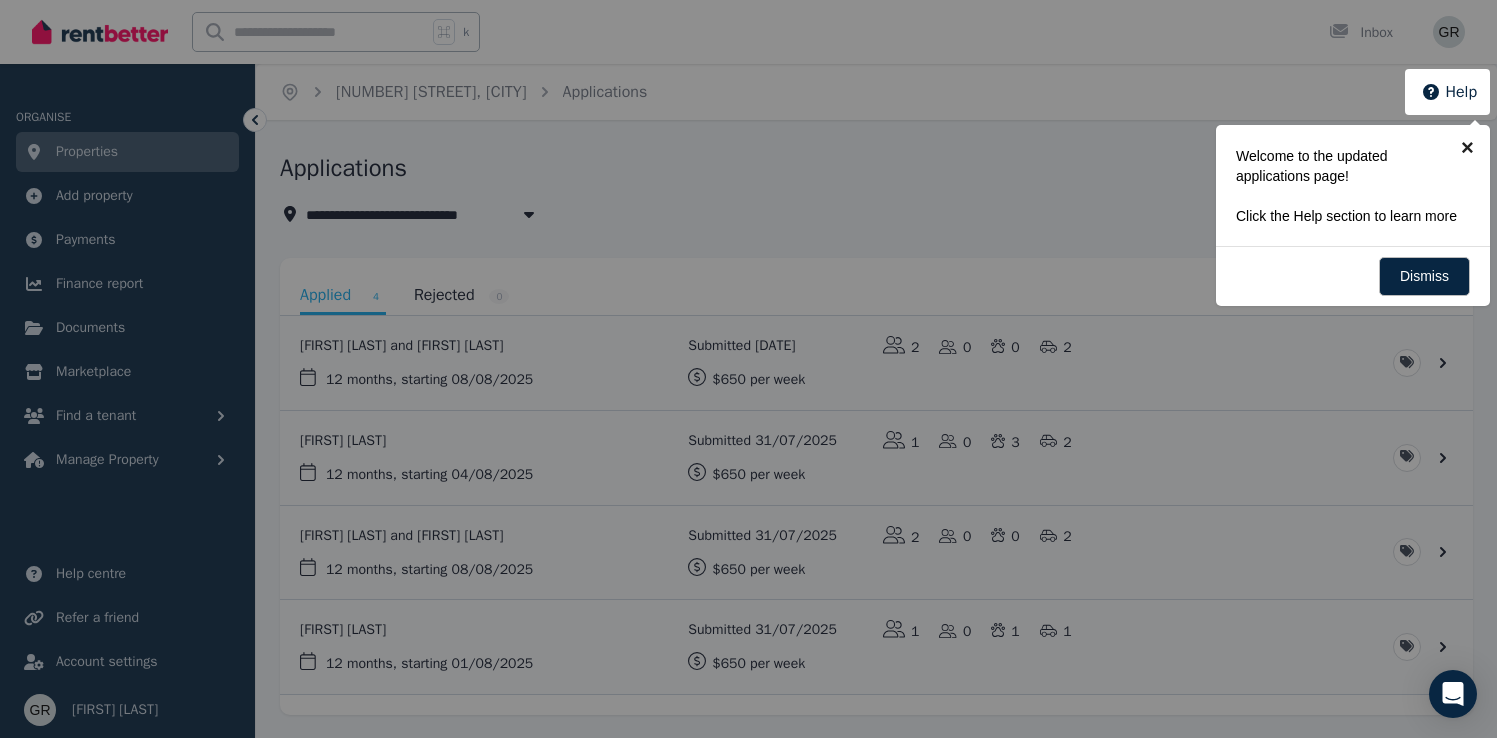 click on "×" at bounding box center [1467, 147] 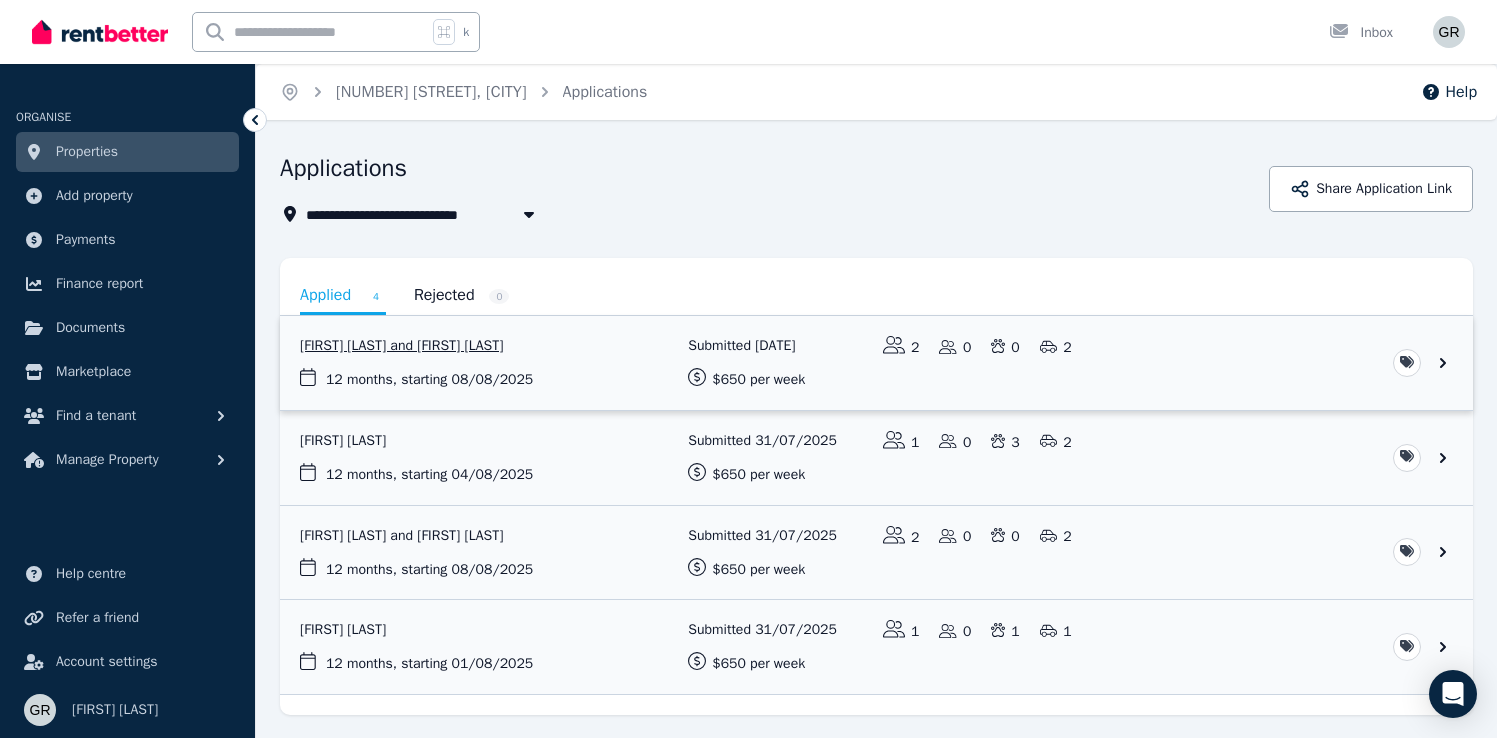 scroll, scrollTop: 57, scrollLeft: 0, axis: vertical 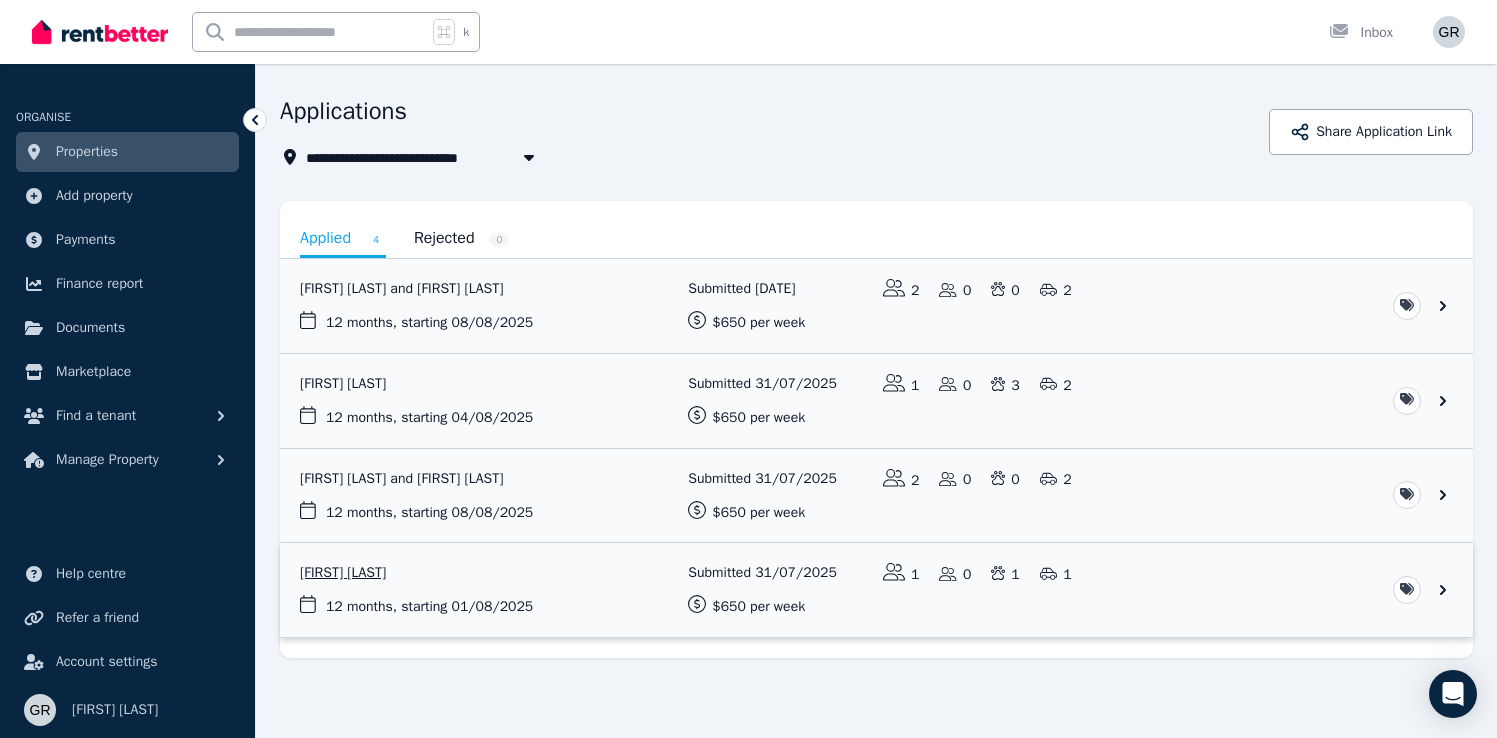 click at bounding box center [876, 590] 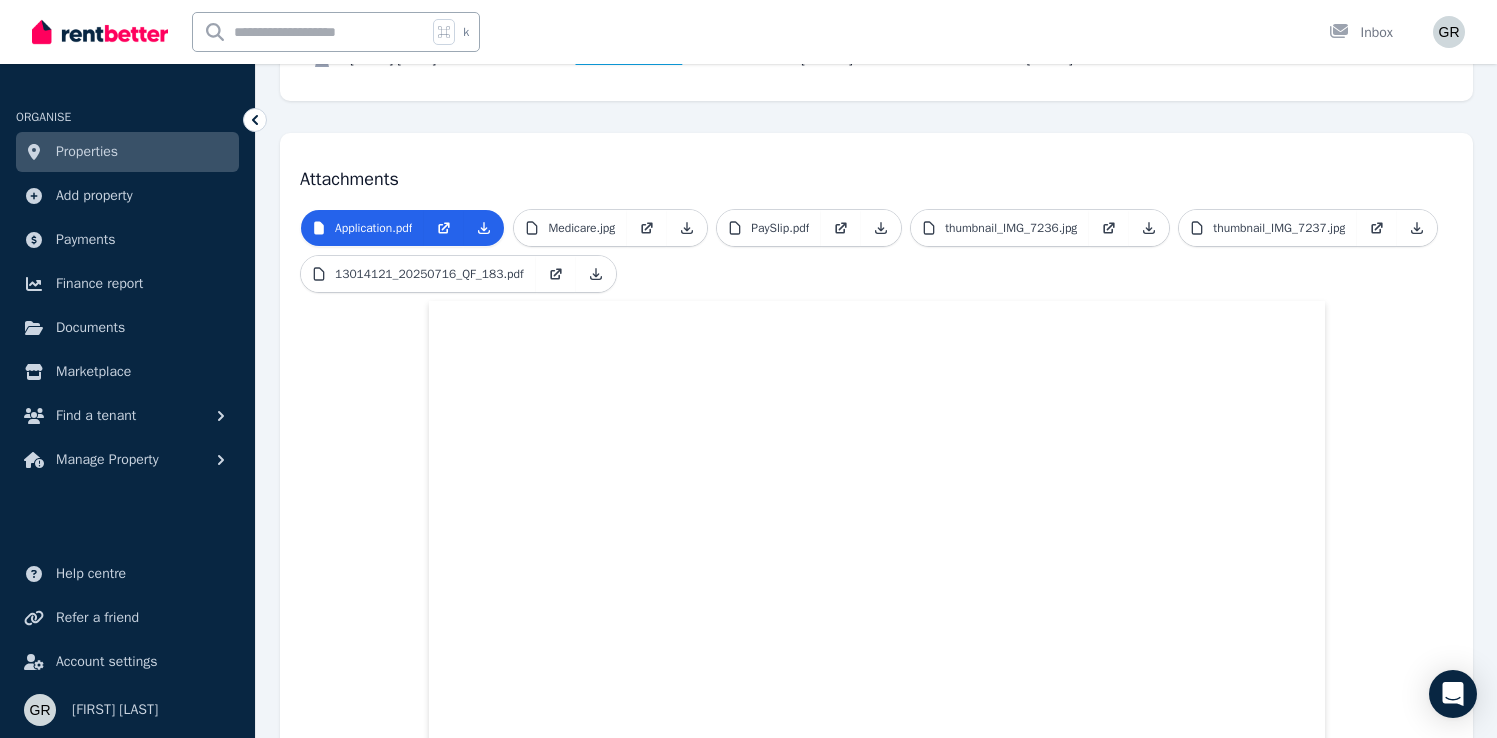 scroll, scrollTop: 275, scrollLeft: 0, axis: vertical 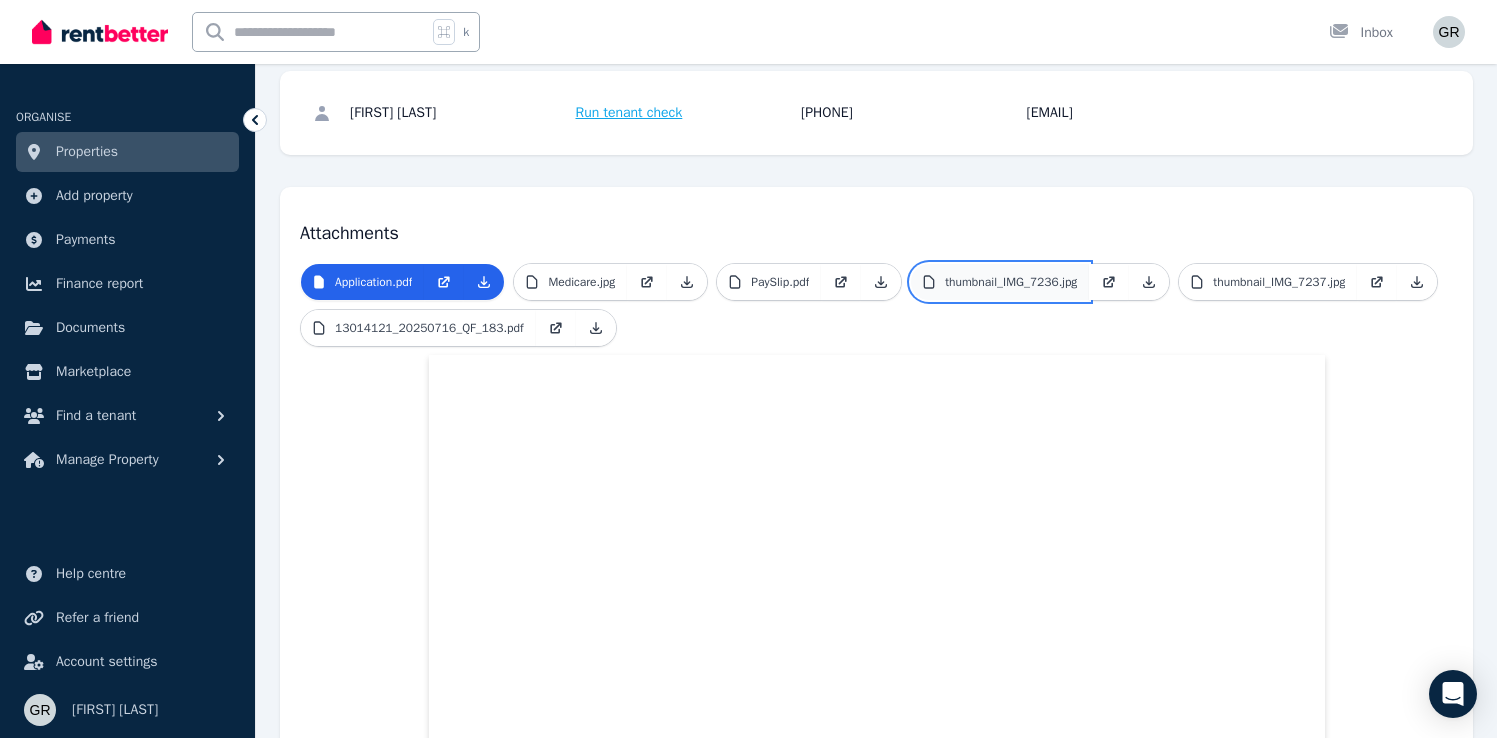 click on "thumbnail_IMG_7236.jpg" at bounding box center [1000, 282] 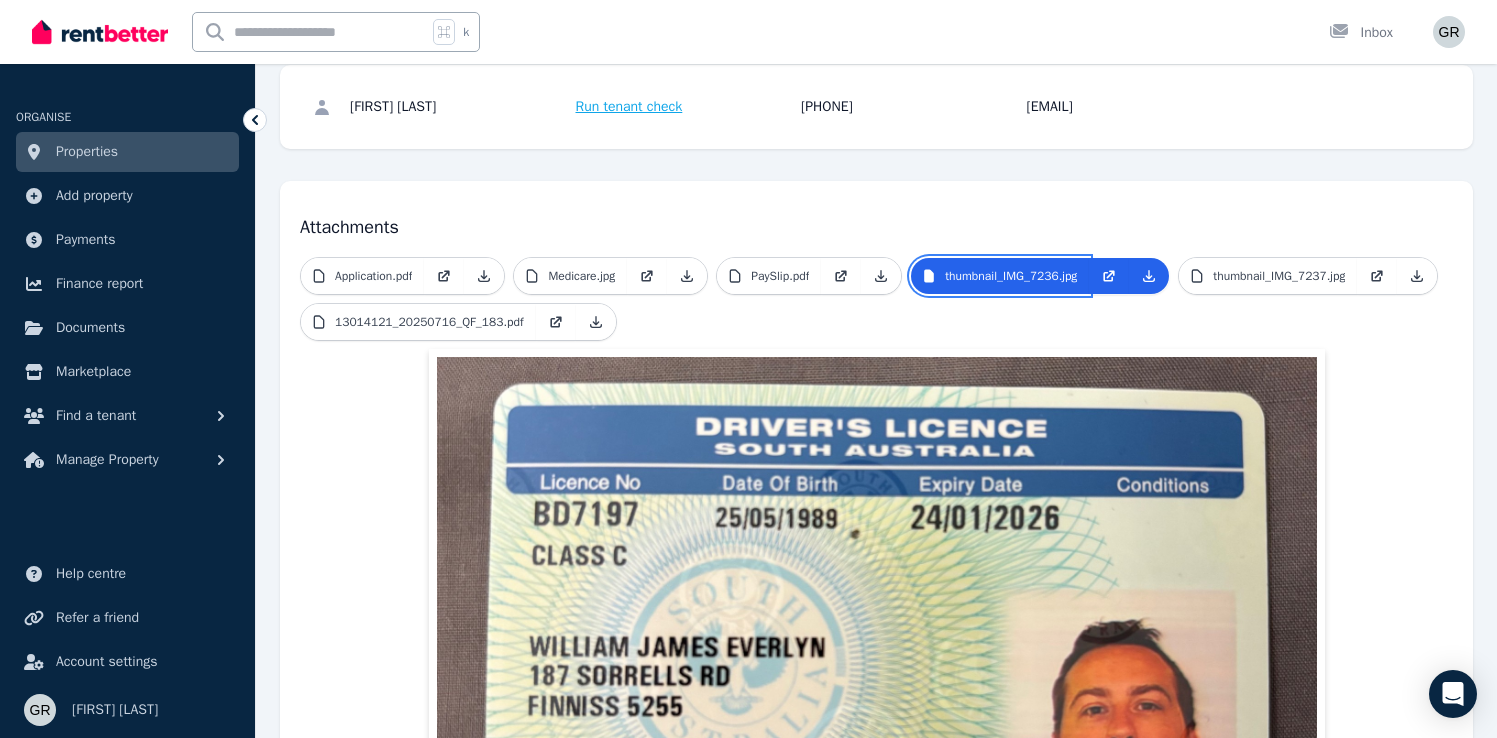 scroll, scrollTop: 394, scrollLeft: 0, axis: vertical 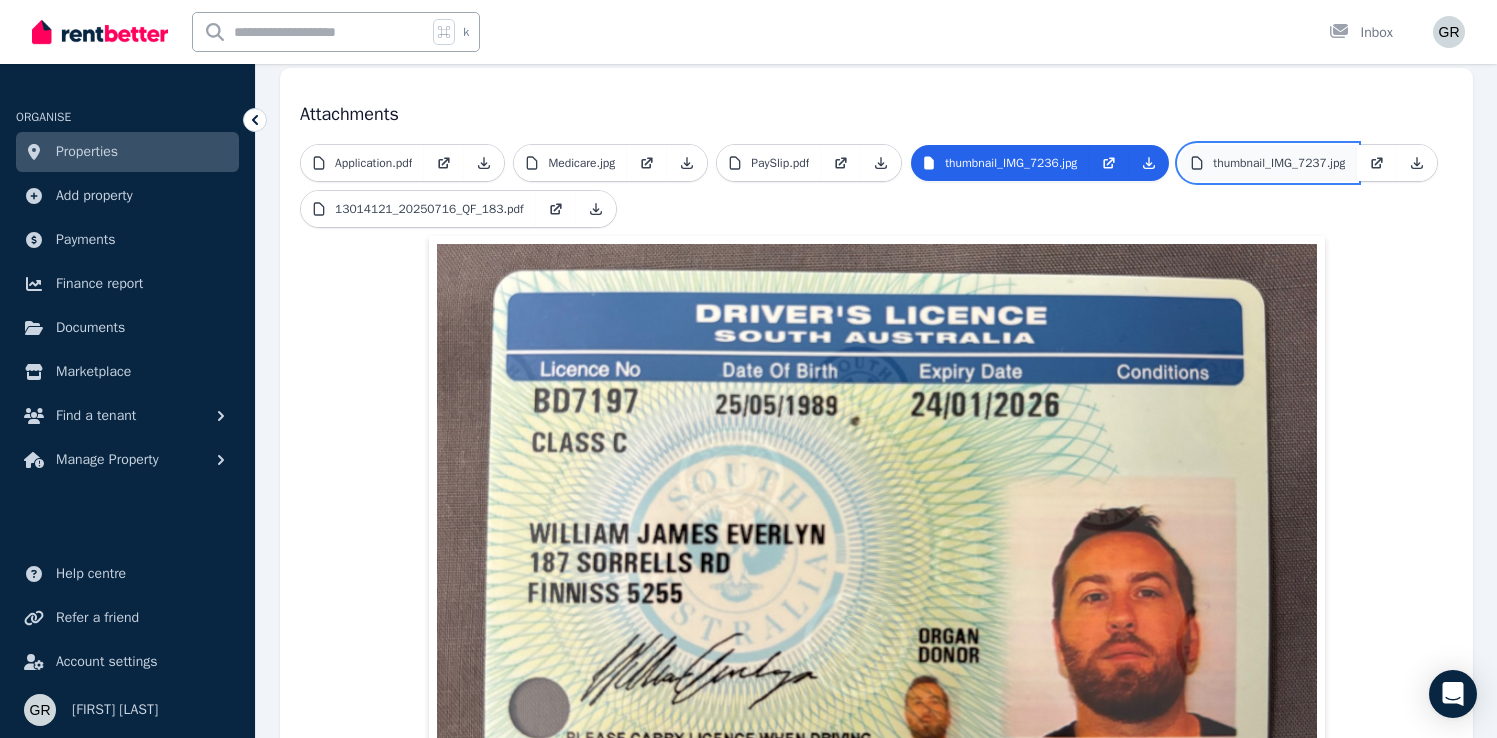 click on "thumbnail_IMG_7237.jpg" at bounding box center (1279, 163) 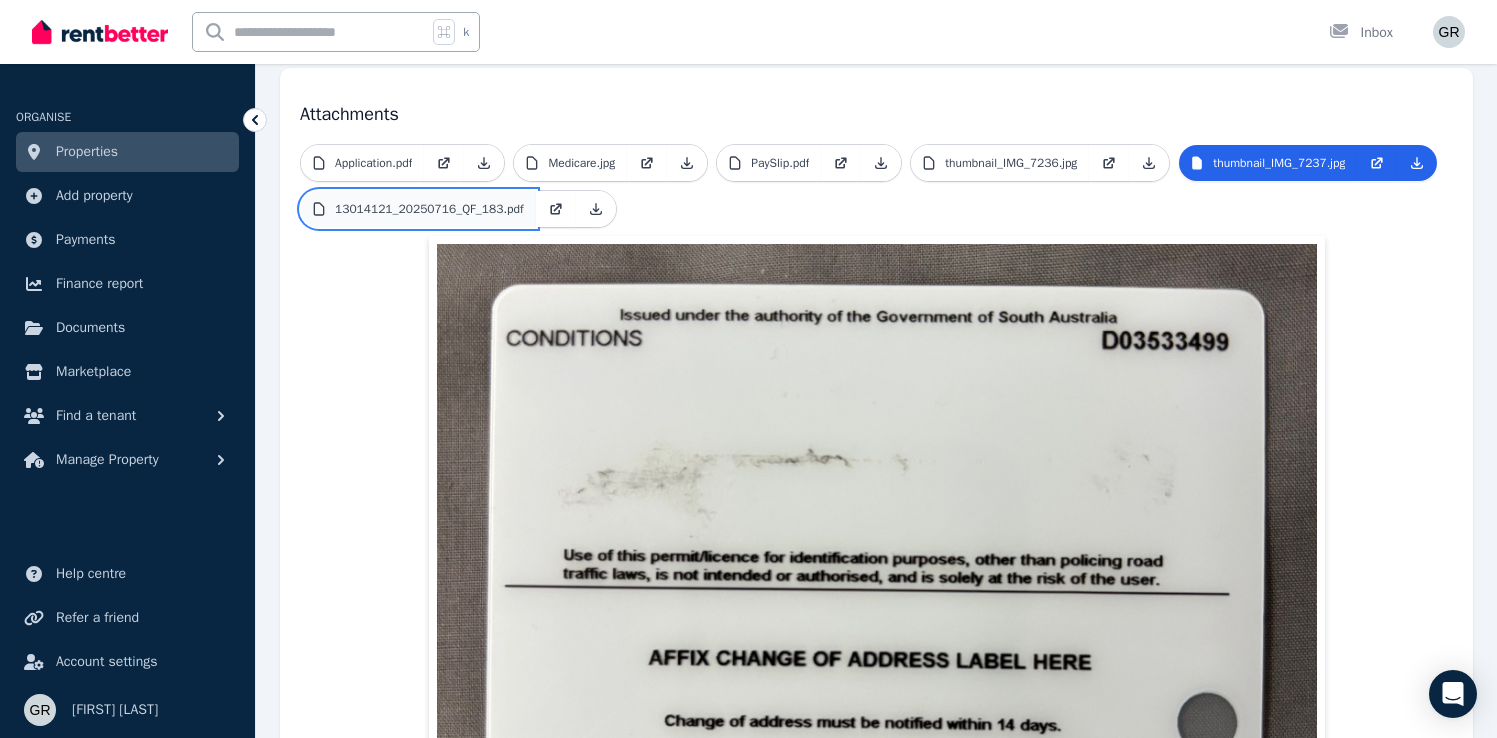 click on "13014121_20250716_QF_183.pdf" at bounding box center [429, 209] 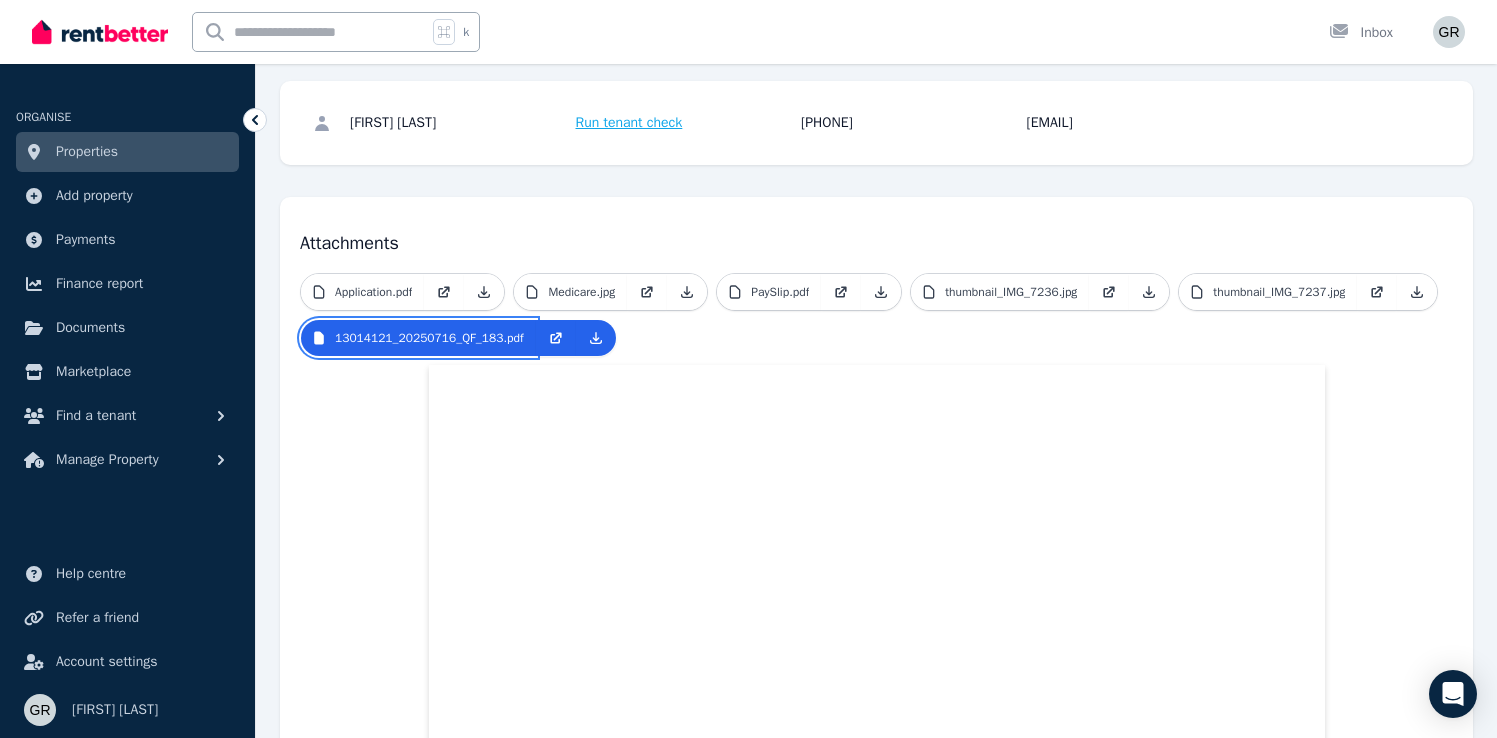 scroll, scrollTop: 241, scrollLeft: 0, axis: vertical 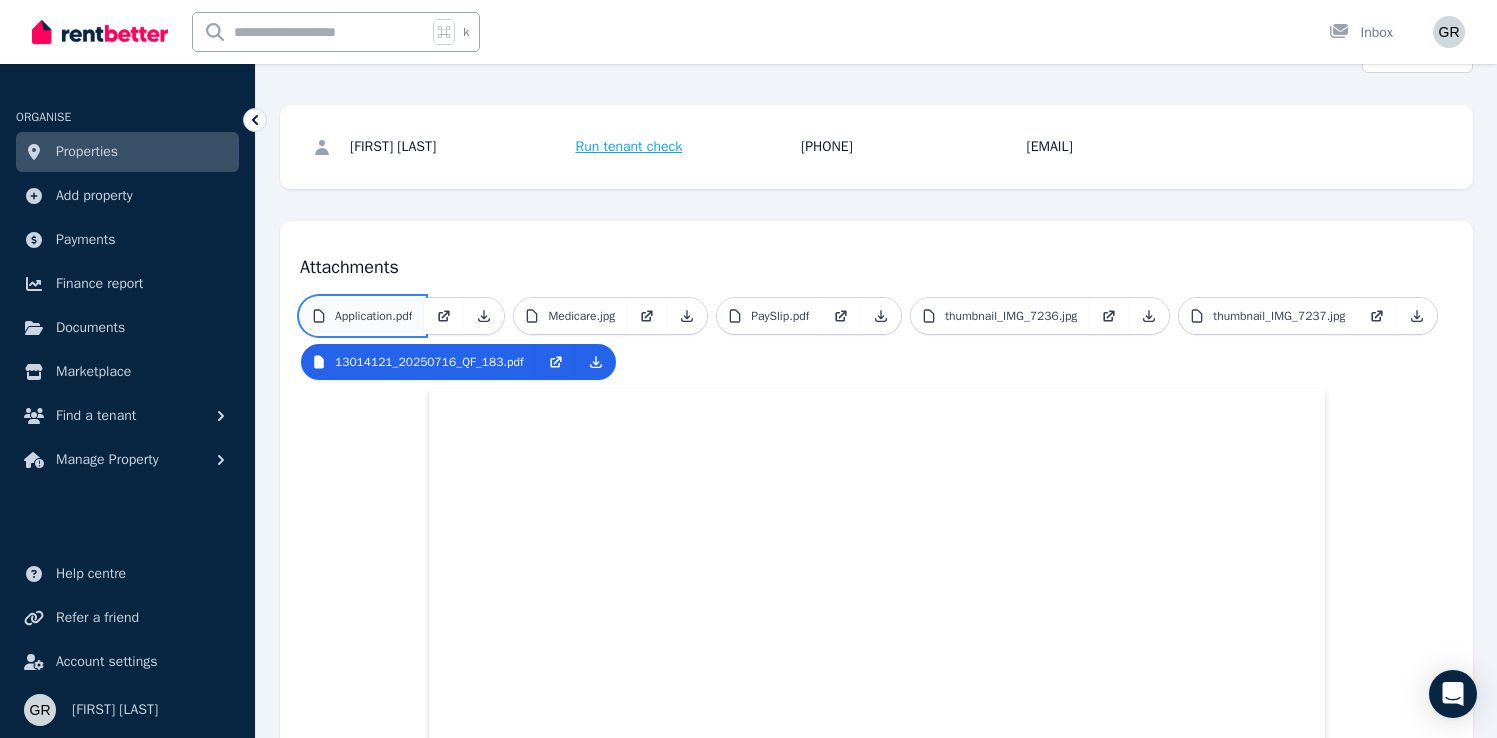 click on "Application.pdf" at bounding box center (362, 316) 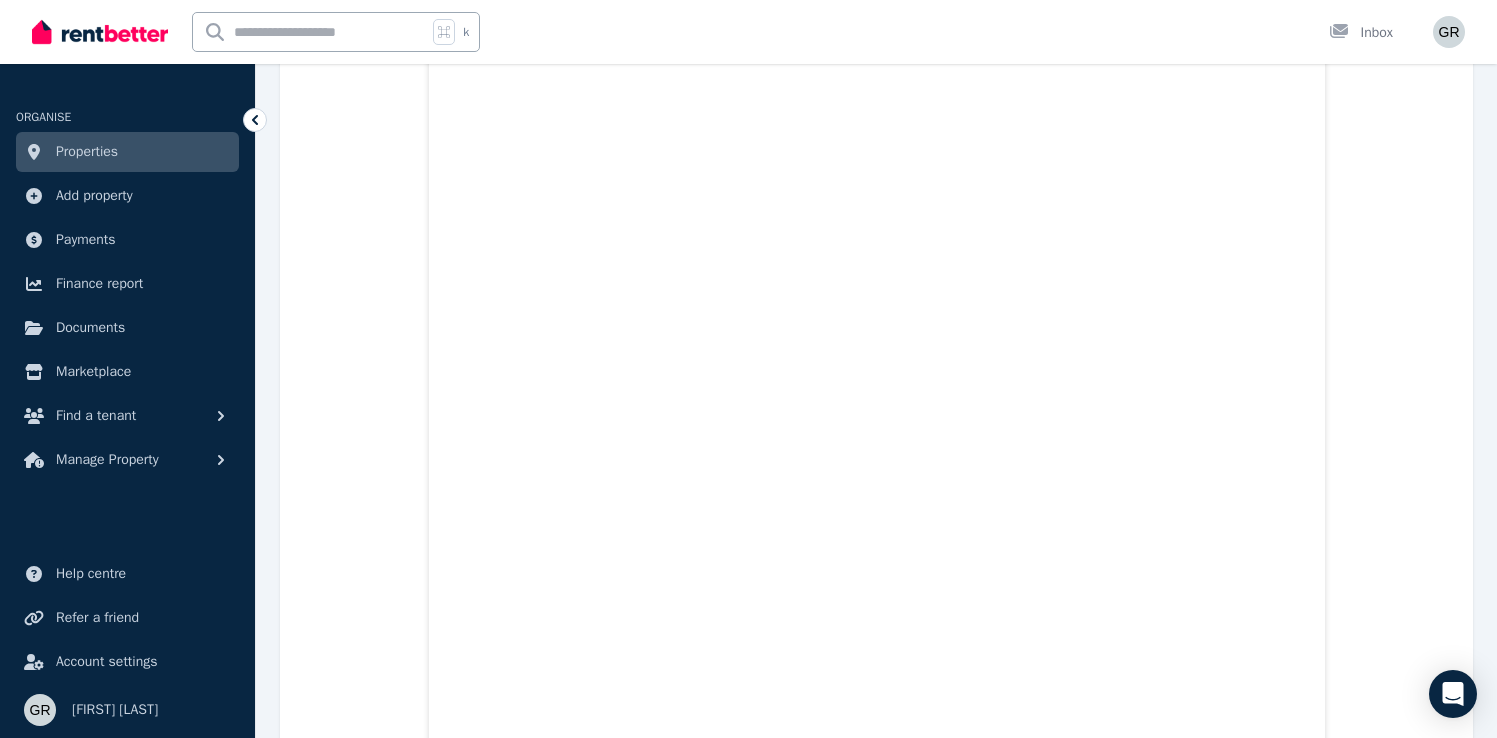 scroll, scrollTop: 2141, scrollLeft: 0, axis: vertical 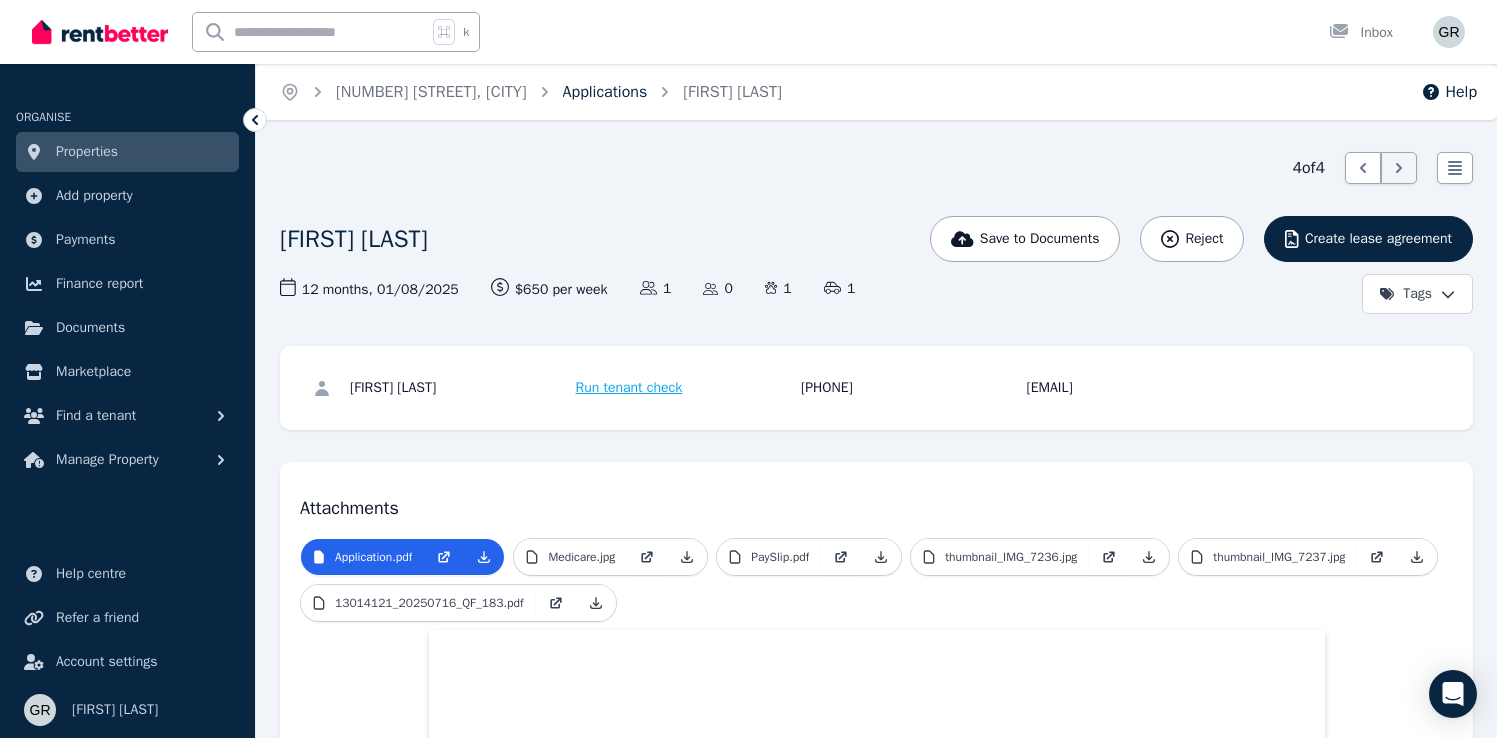 click on "Applications" at bounding box center (605, 92) 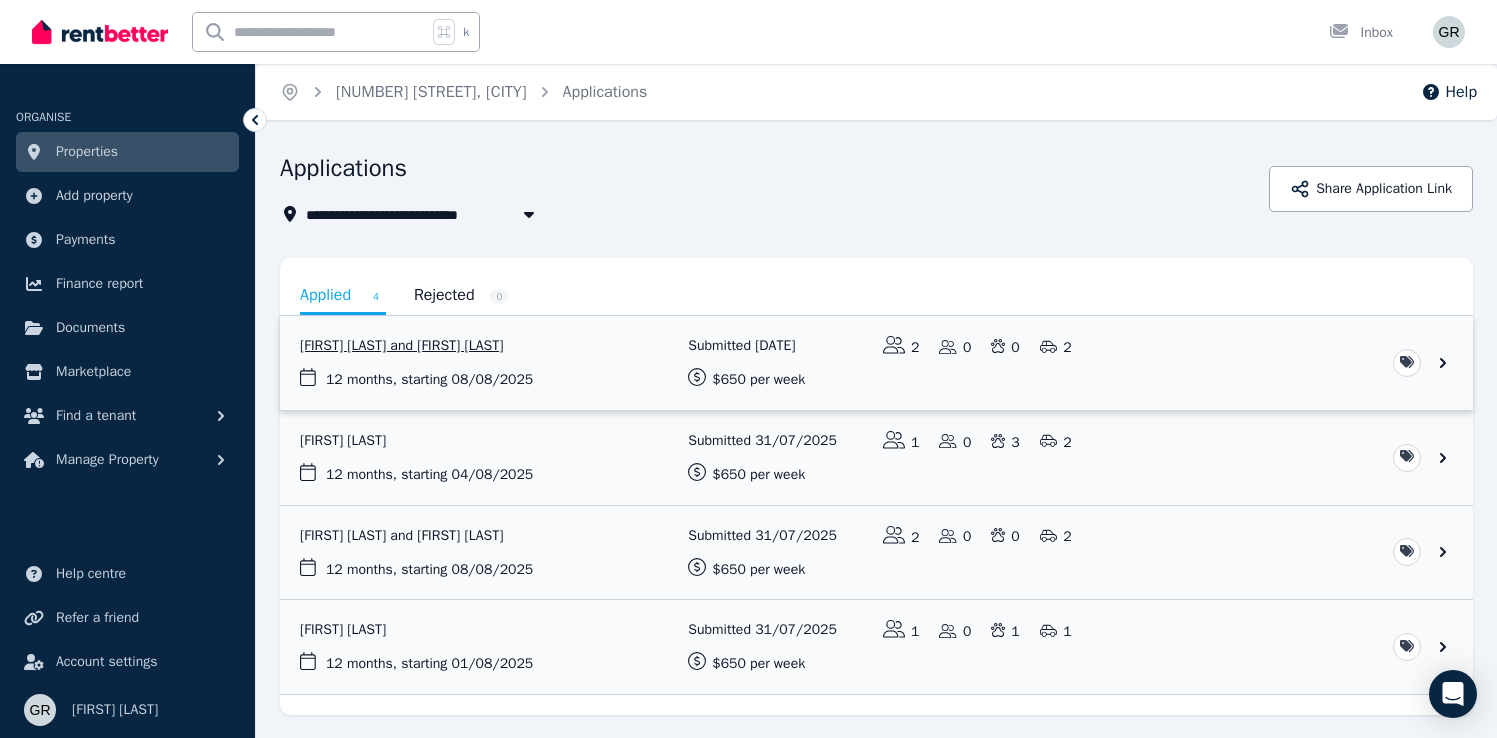 scroll, scrollTop: 57, scrollLeft: 0, axis: vertical 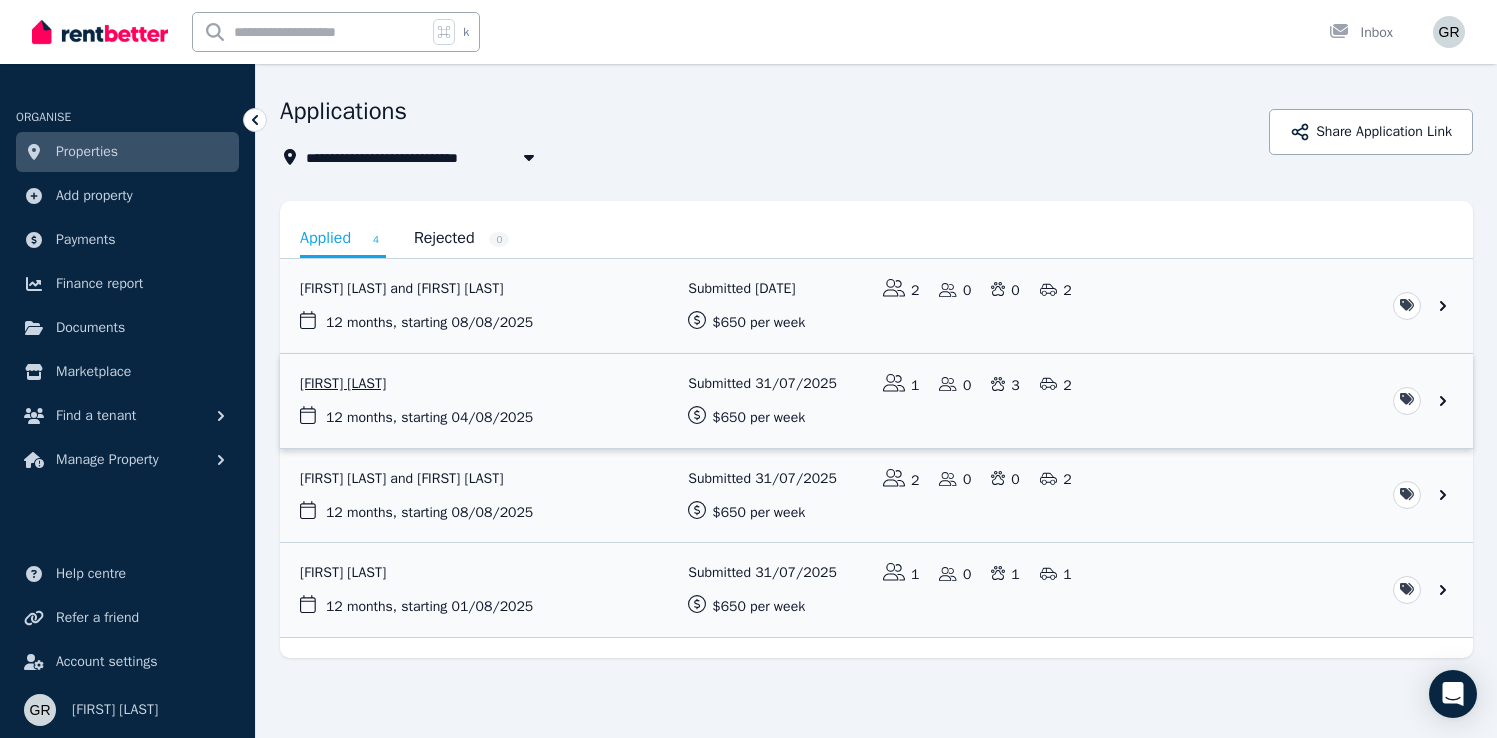 click at bounding box center (876, 401) 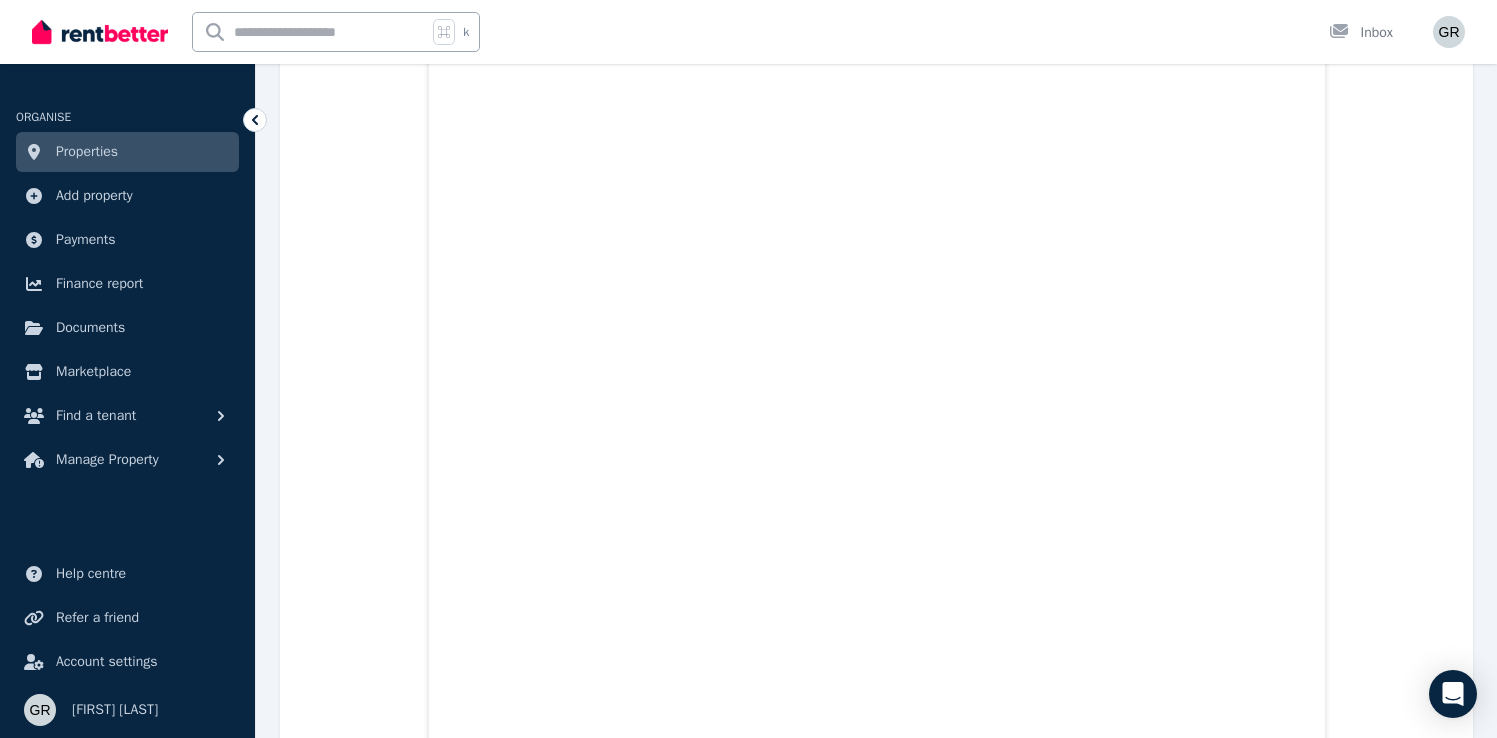 scroll, scrollTop: 18617, scrollLeft: 0, axis: vertical 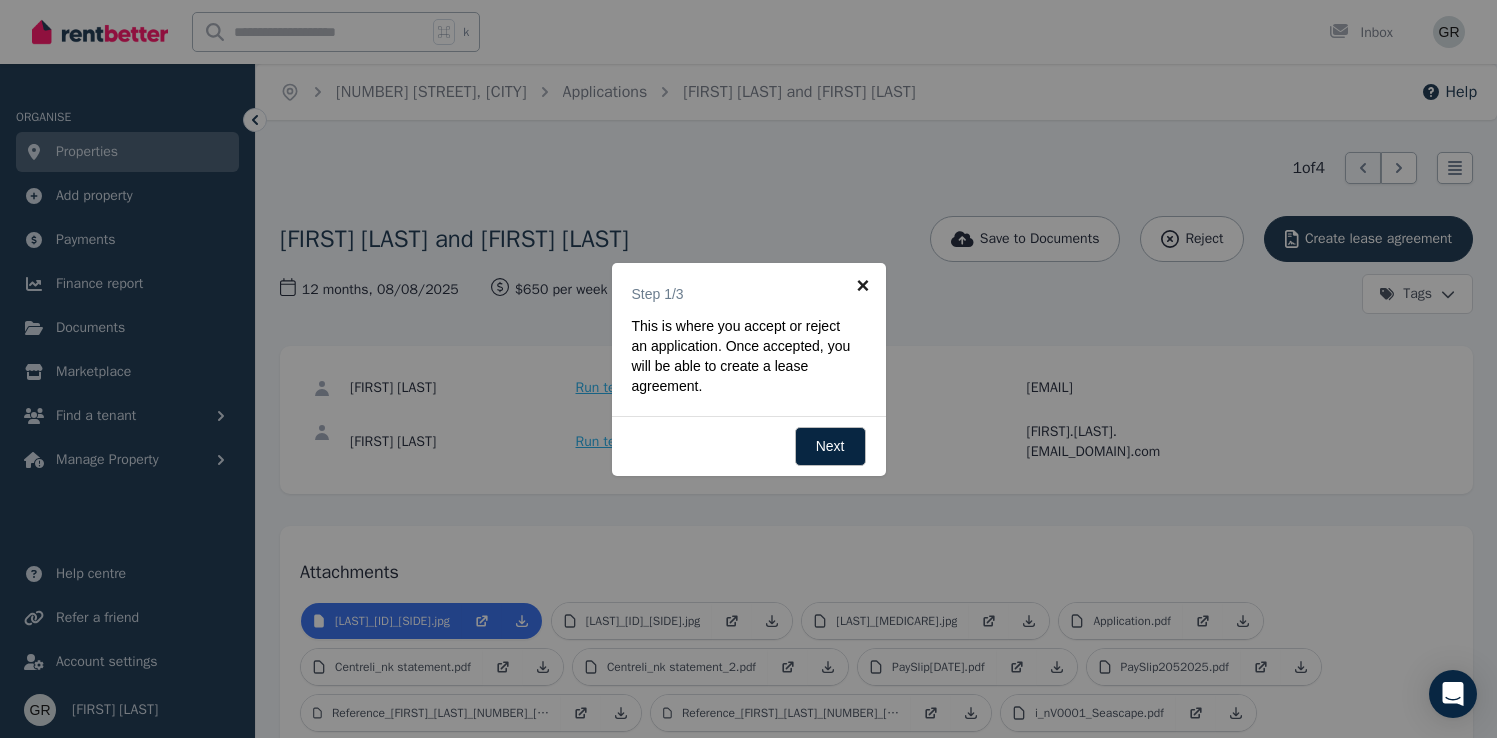click on "×" at bounding box center (863, 285) 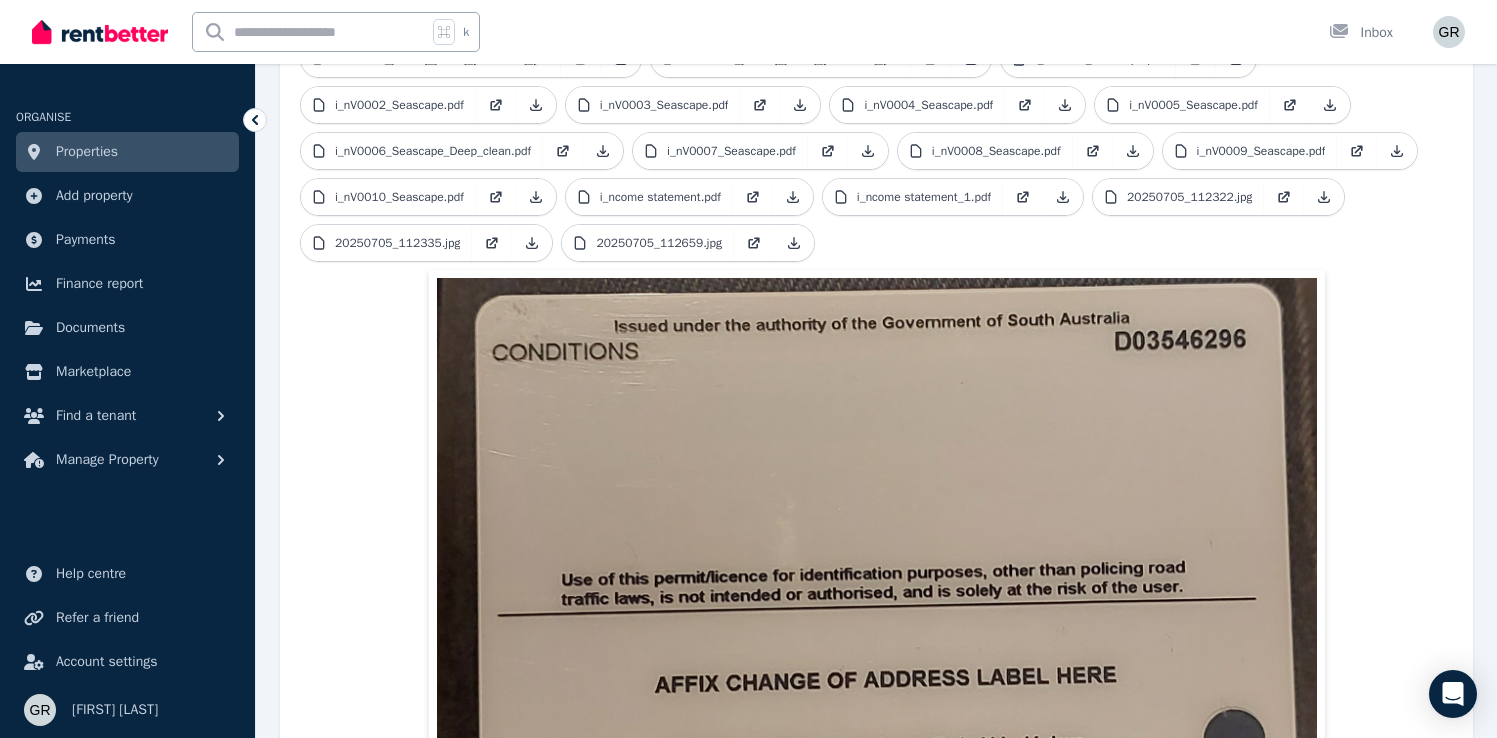 scroll, scrollTop: 656, scrollLeft: 0, axis: vertical 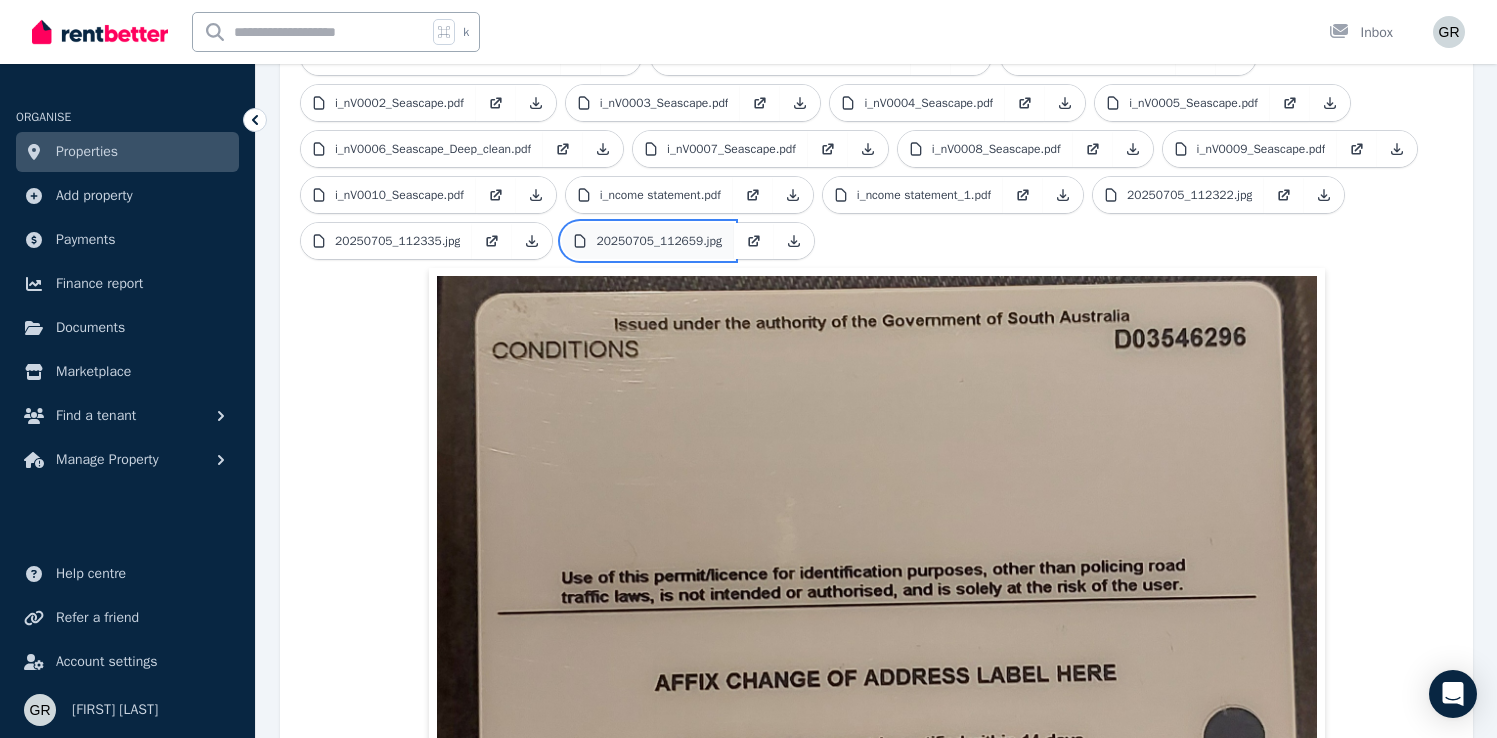 click on "20250705_112659.jpg" at bounding box center [658, 241] 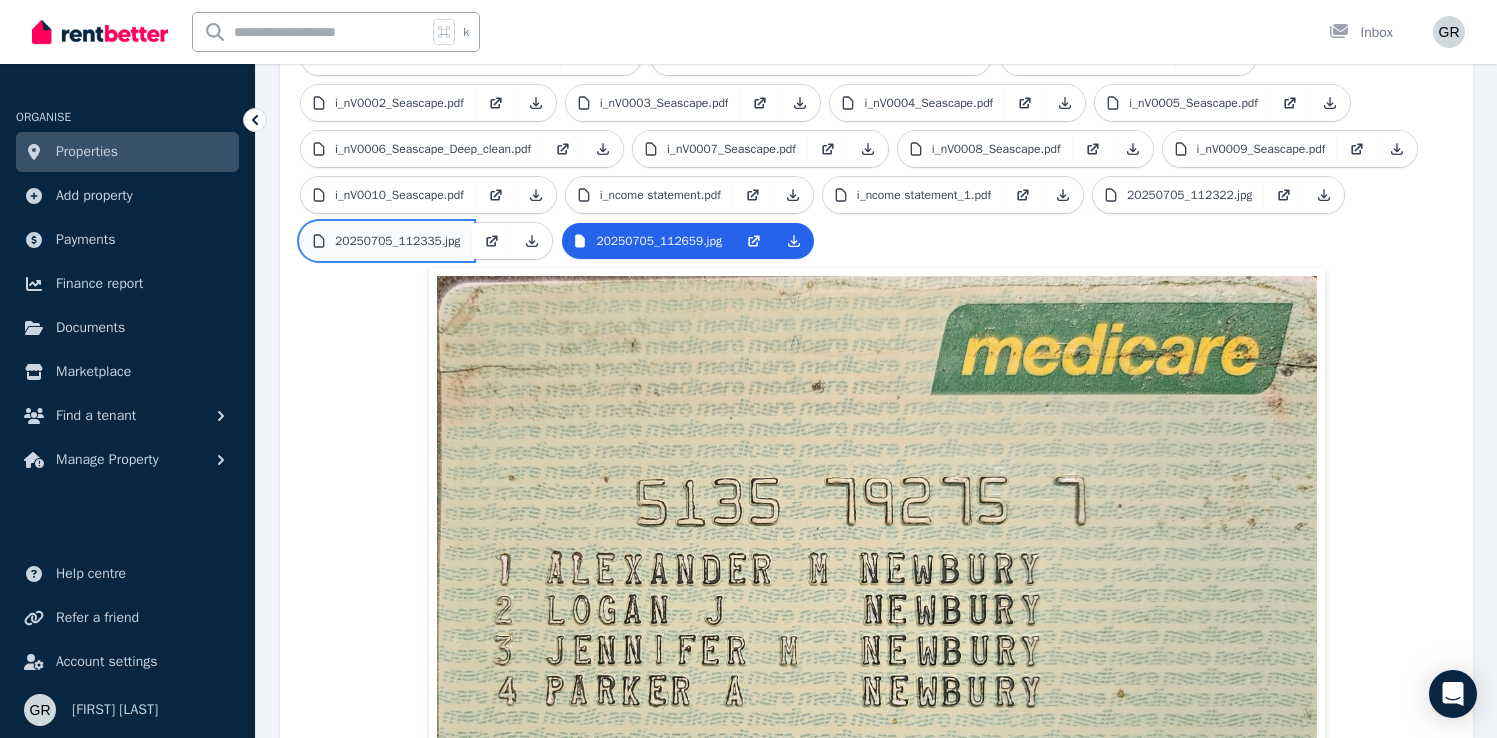 click on "20250705_112335.jpg" at bounding box center (386, 241) 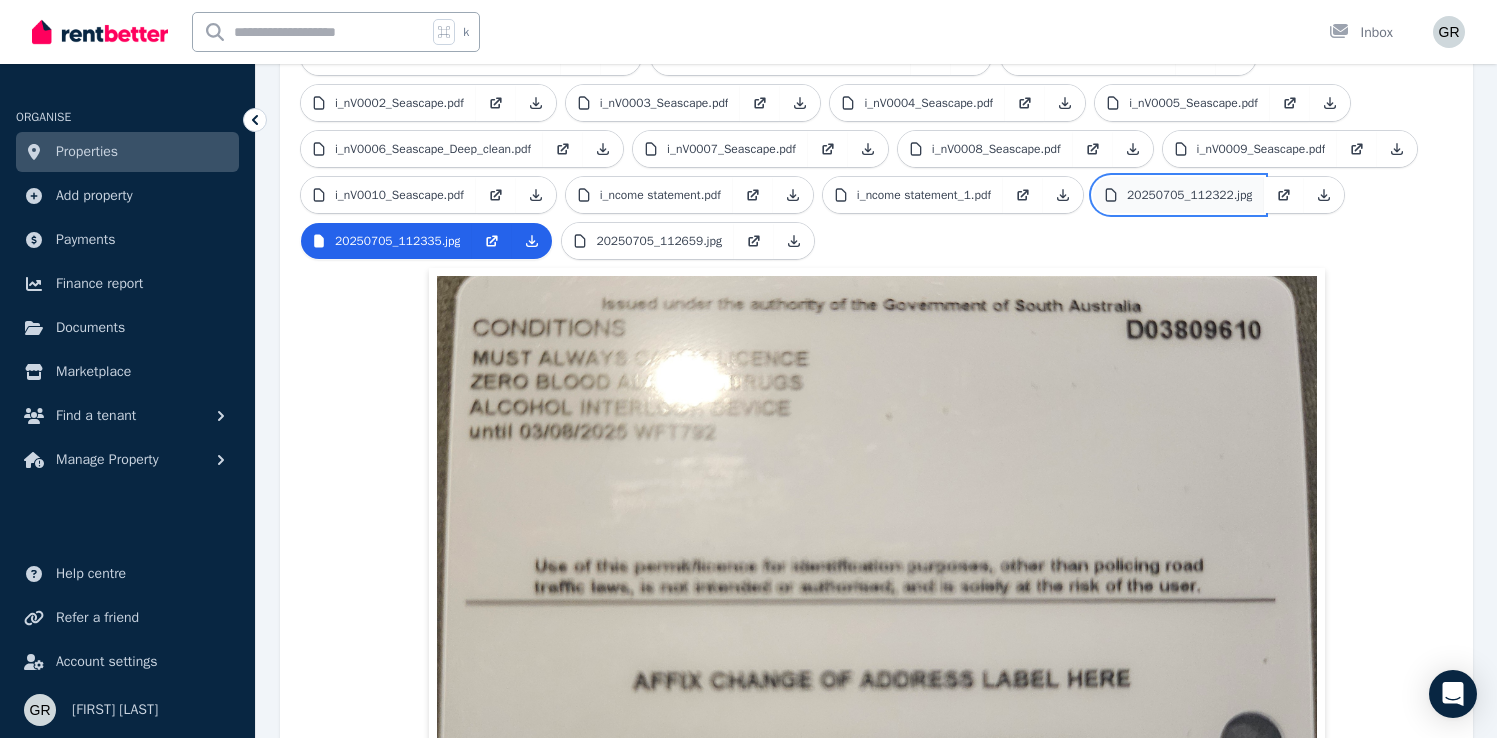 click on "20250705_112322.jpg" at bounding box center (1189, 195) 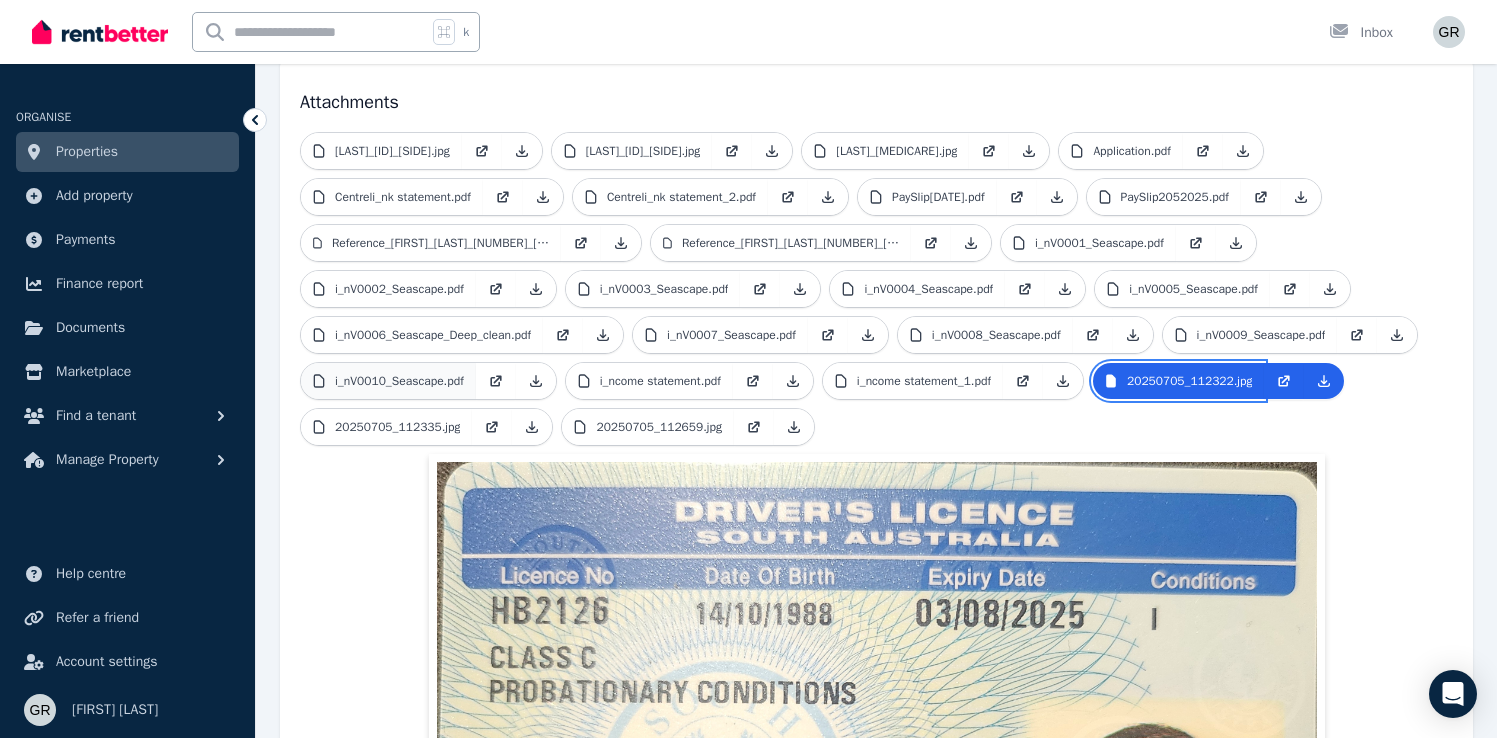 scroll, scrollTop: 467, scrollLeft: 0, axis: vertical 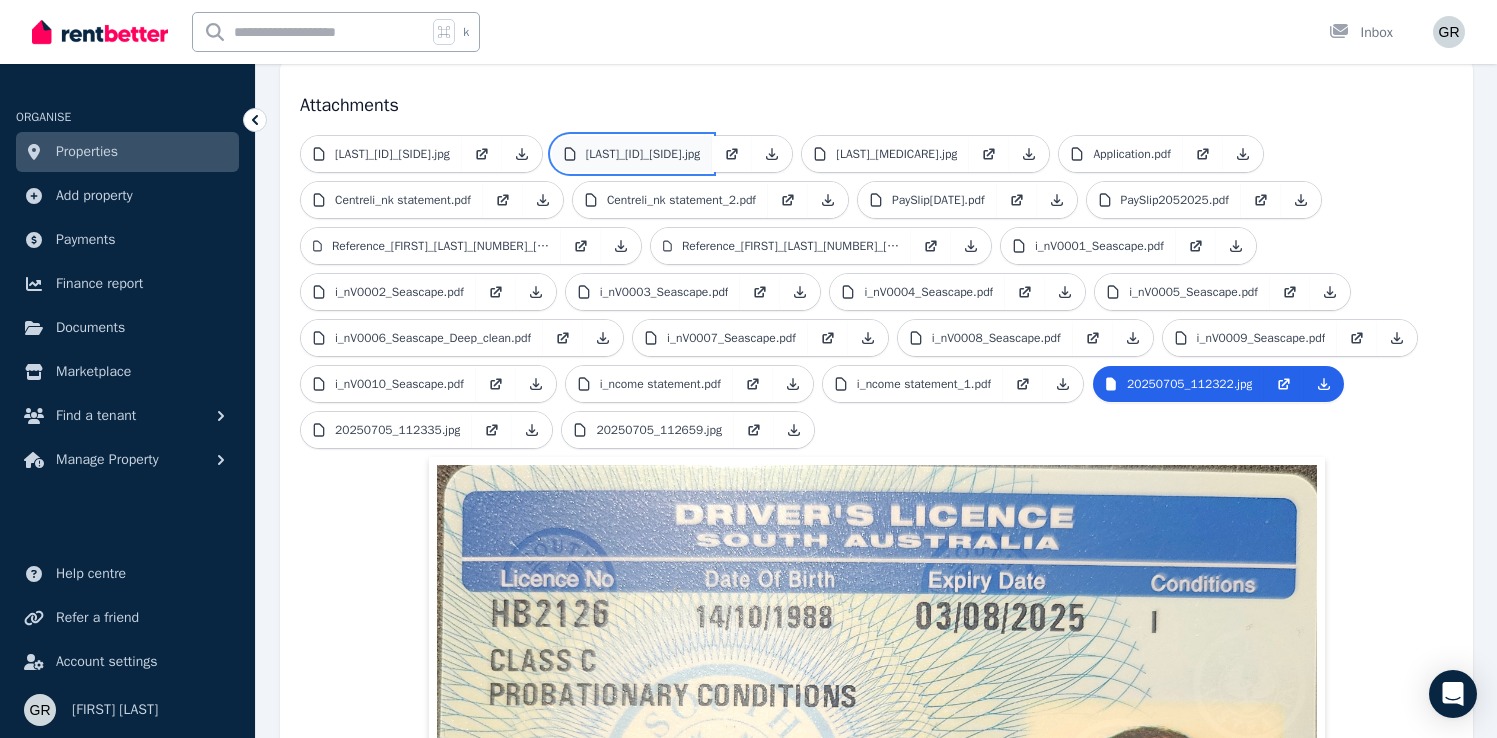 click on "ADixon_ID_front.jpg" at bounding box center (632, 154) 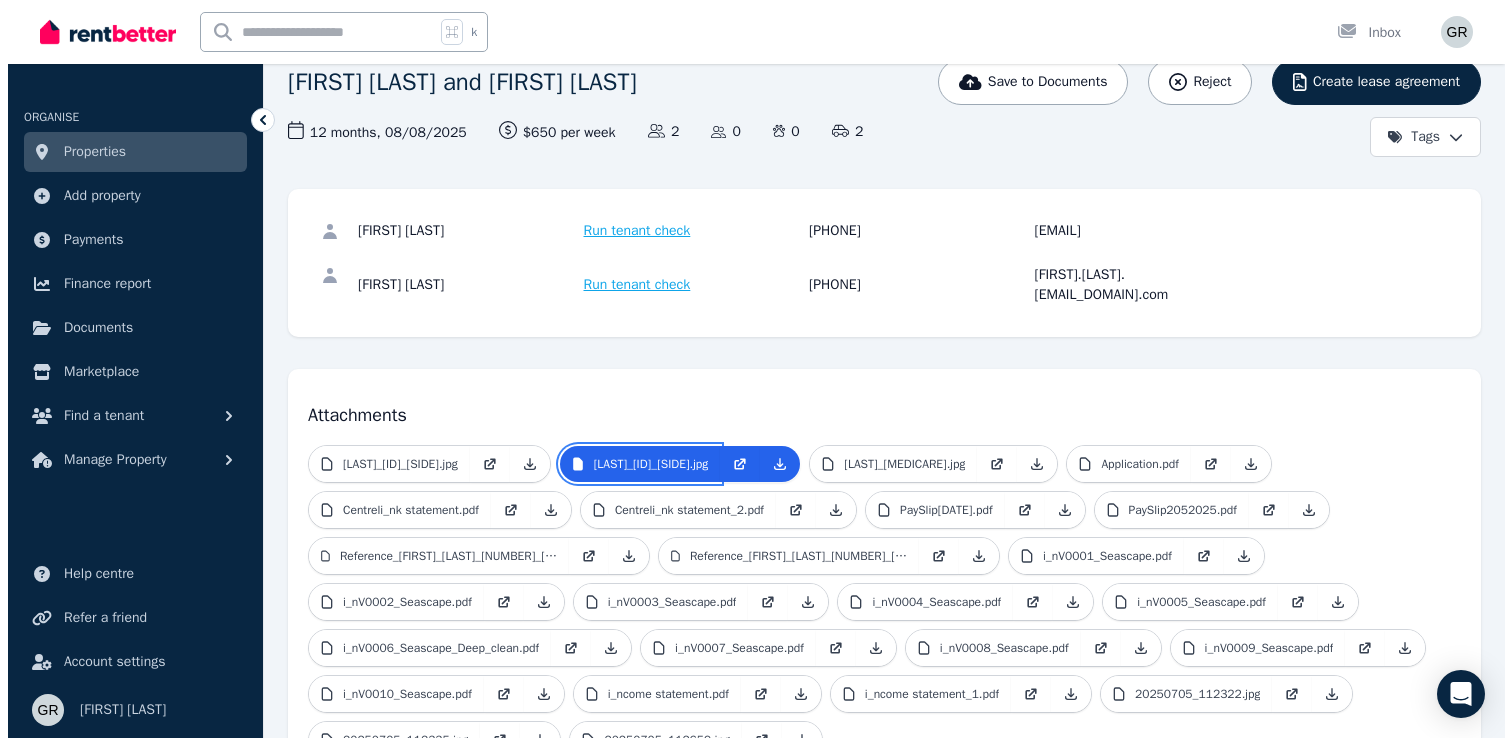 scroll, scrollTop: 110, scrollLeft: 0, axis: vertical 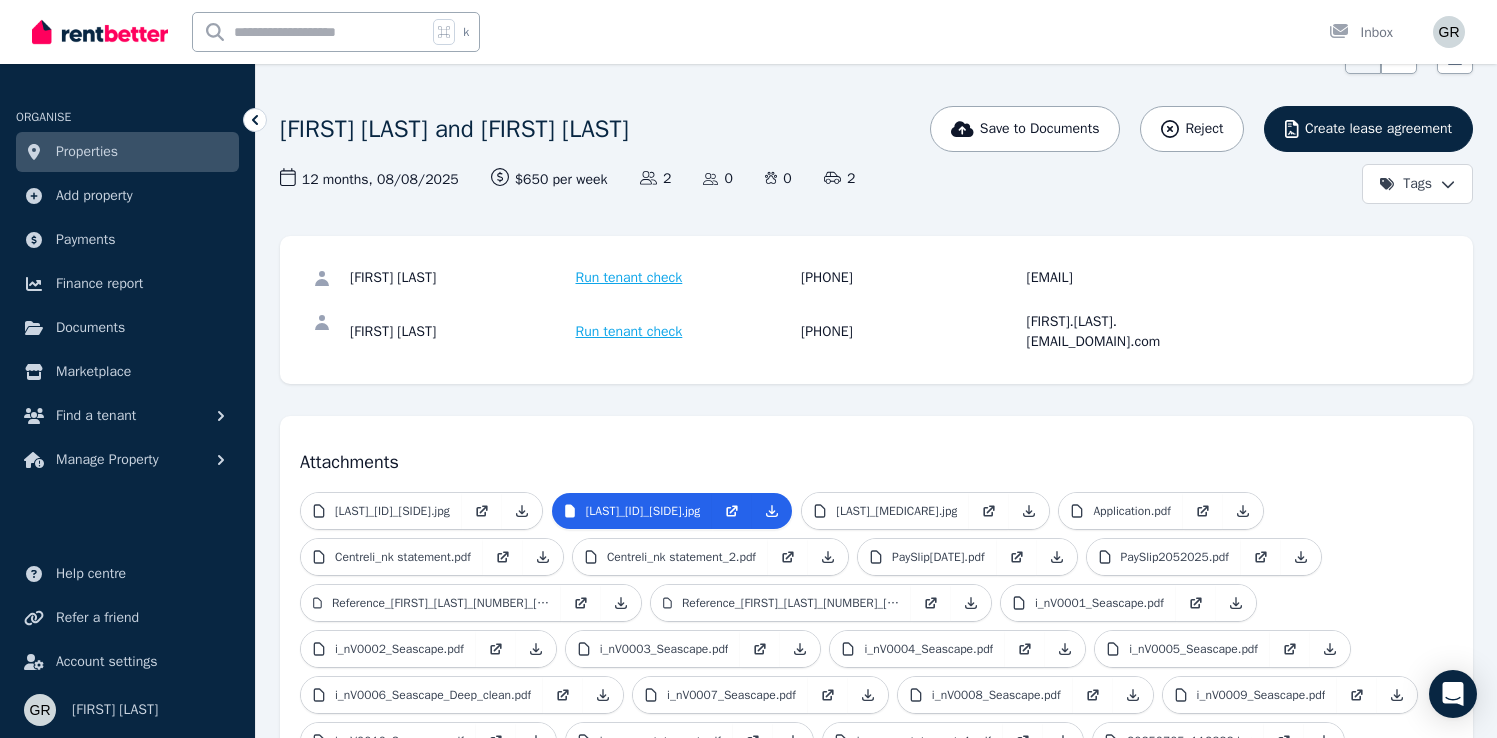 click on "Run tenant check" at bounding box center [629, 278] 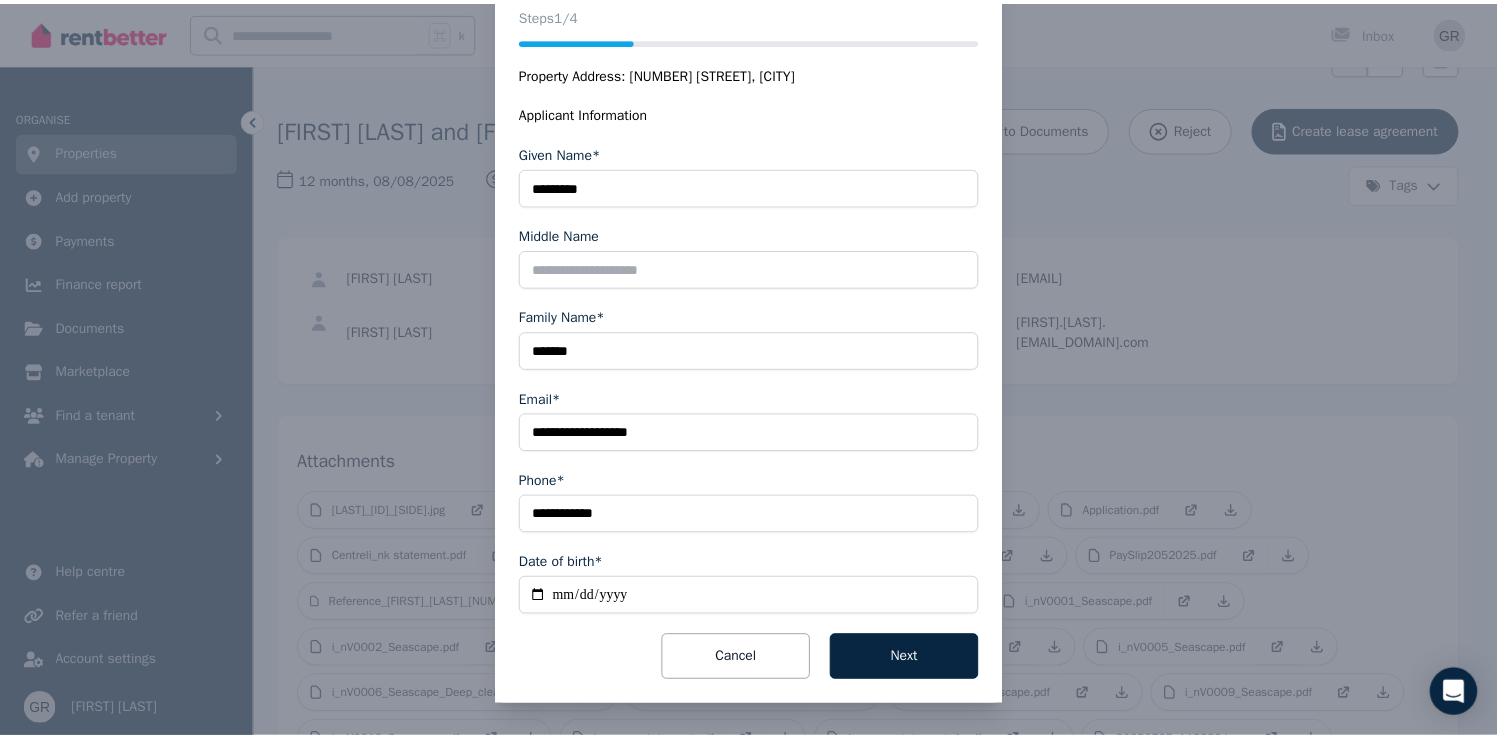 scroll, scrollTop: 0, scrollLeft: 0, axis: both 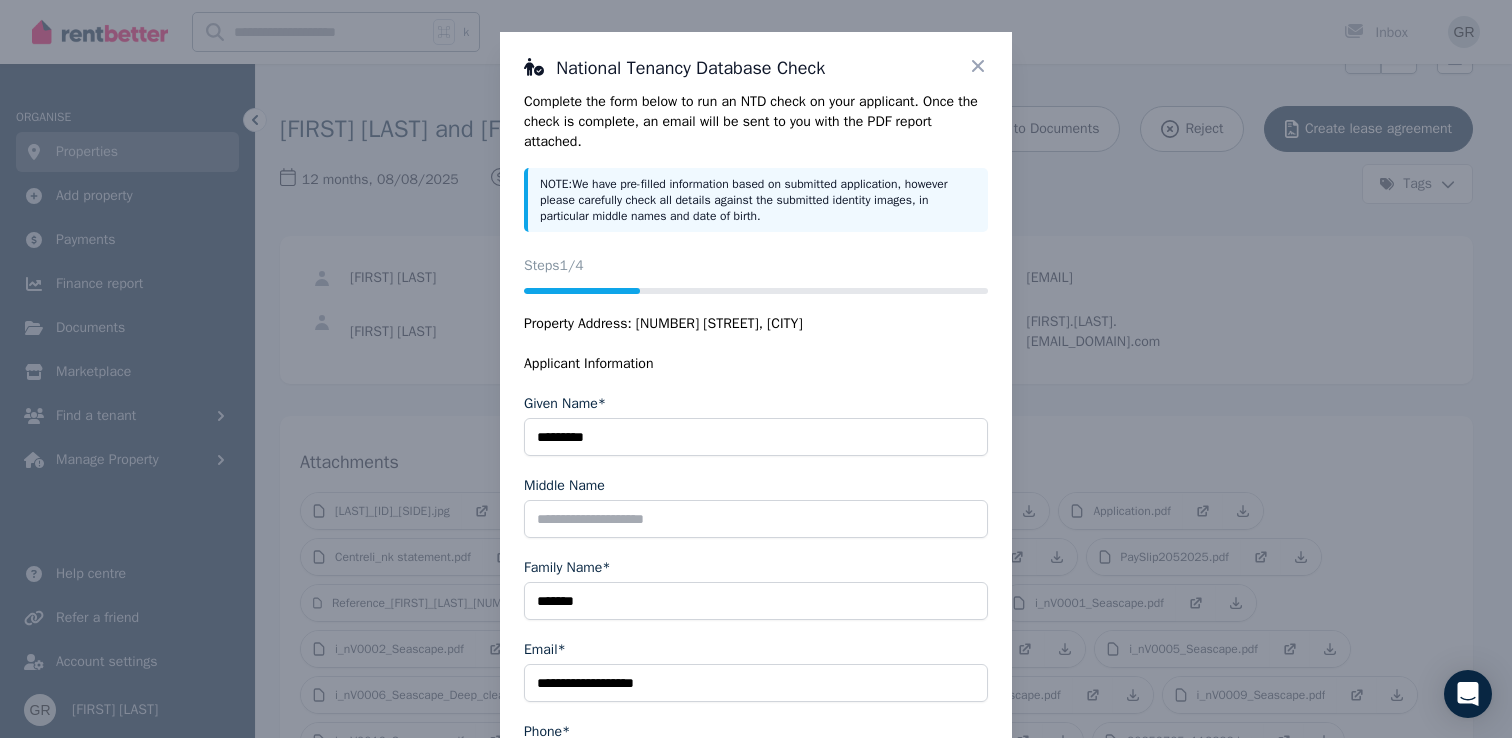 click 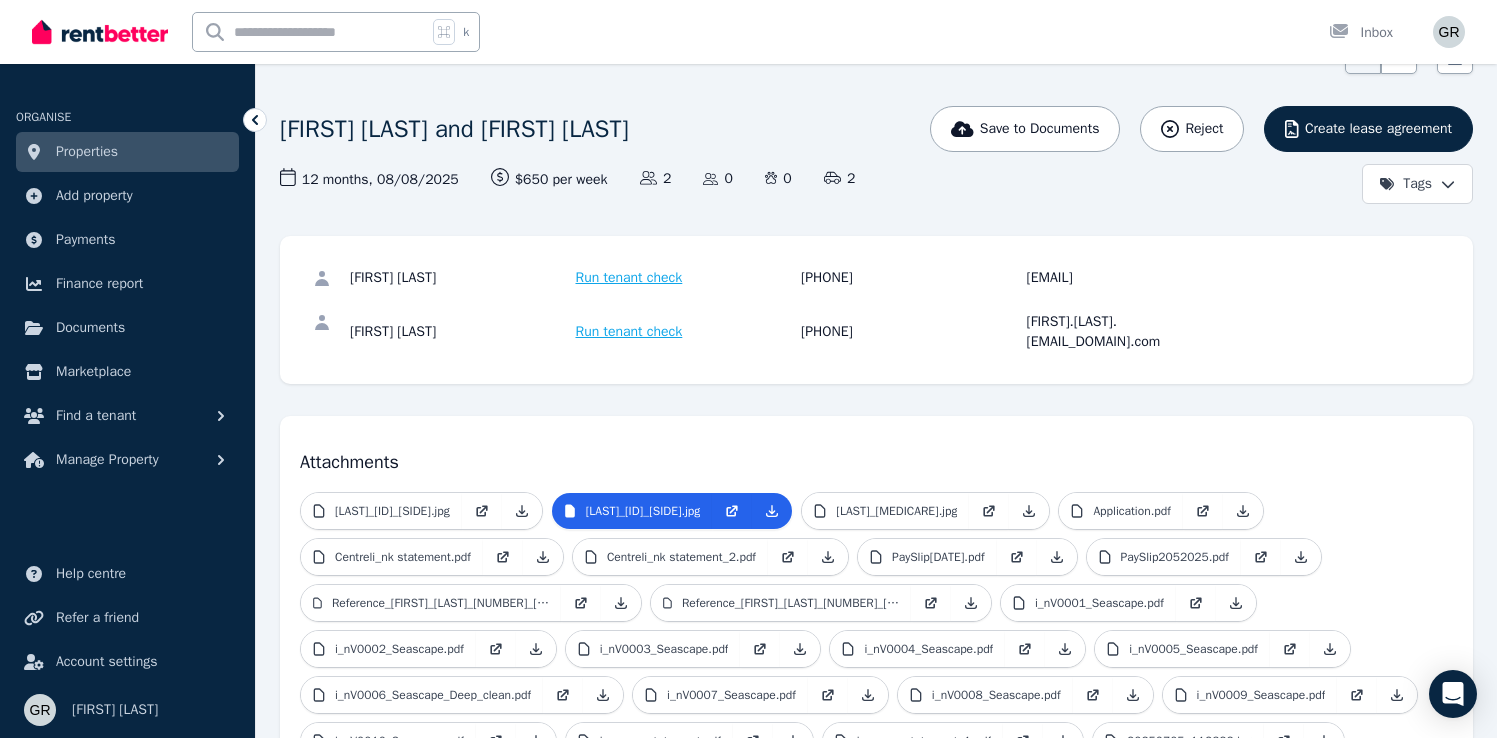 click 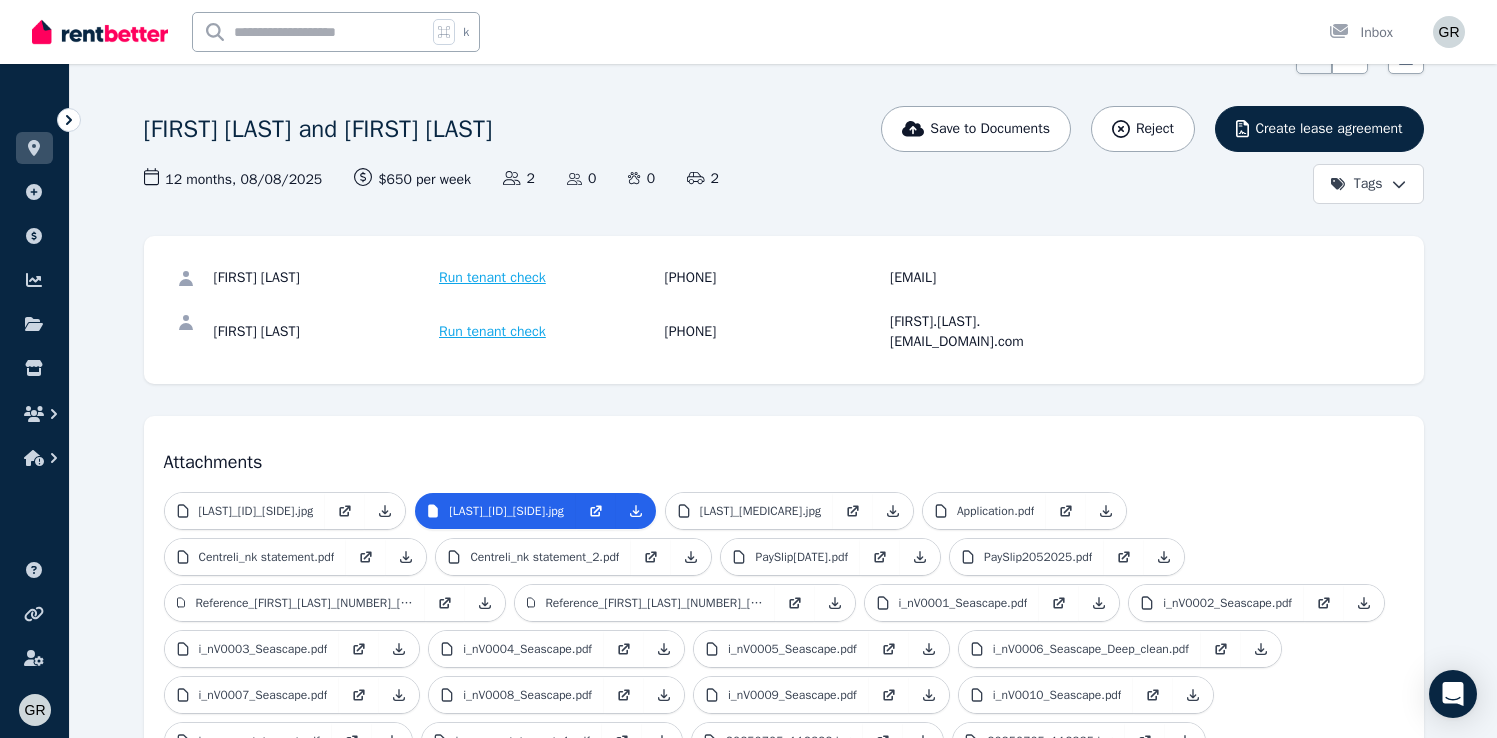 click 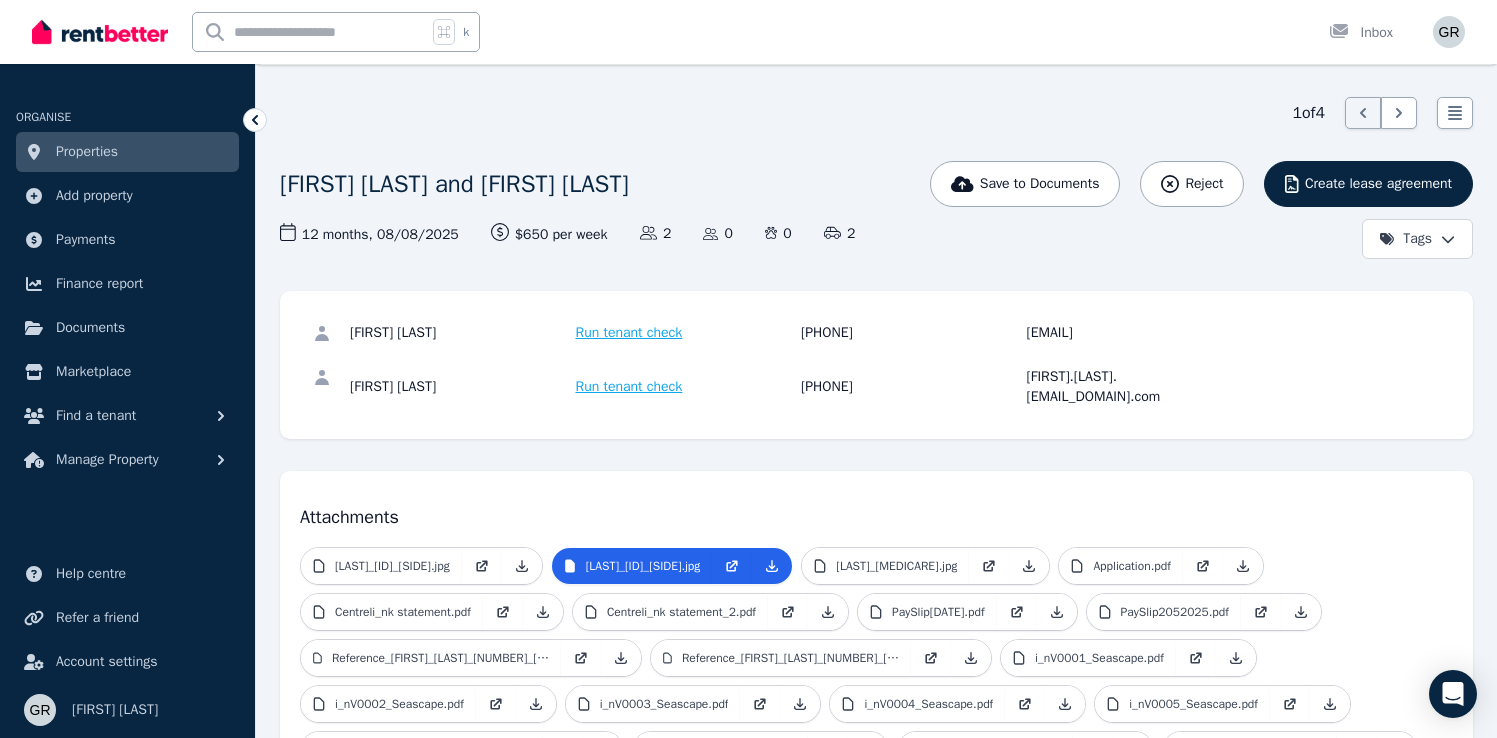 scroll, scrollTop: 54, scrollLeft: 0, axis: vertical 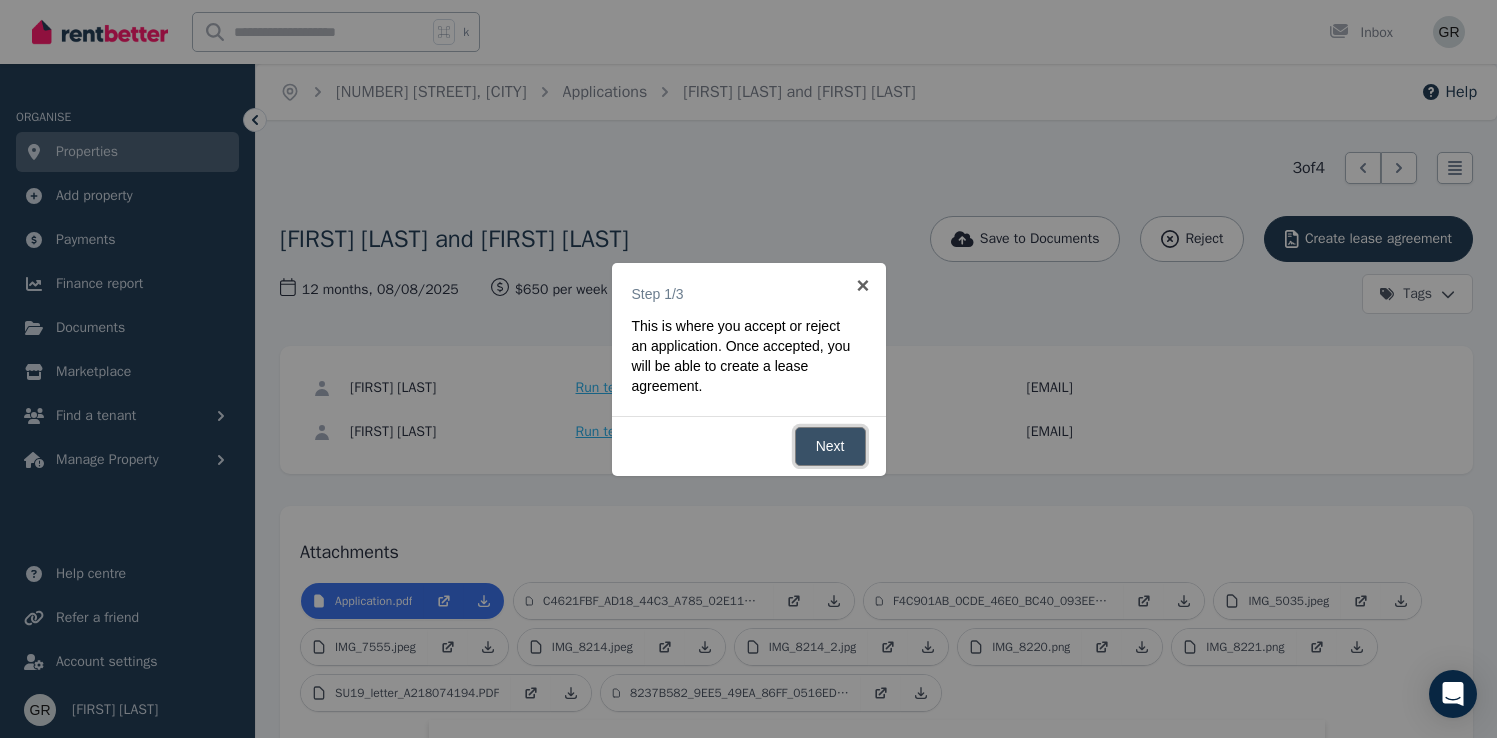 click on "Next" at bounding box center (830, 446) 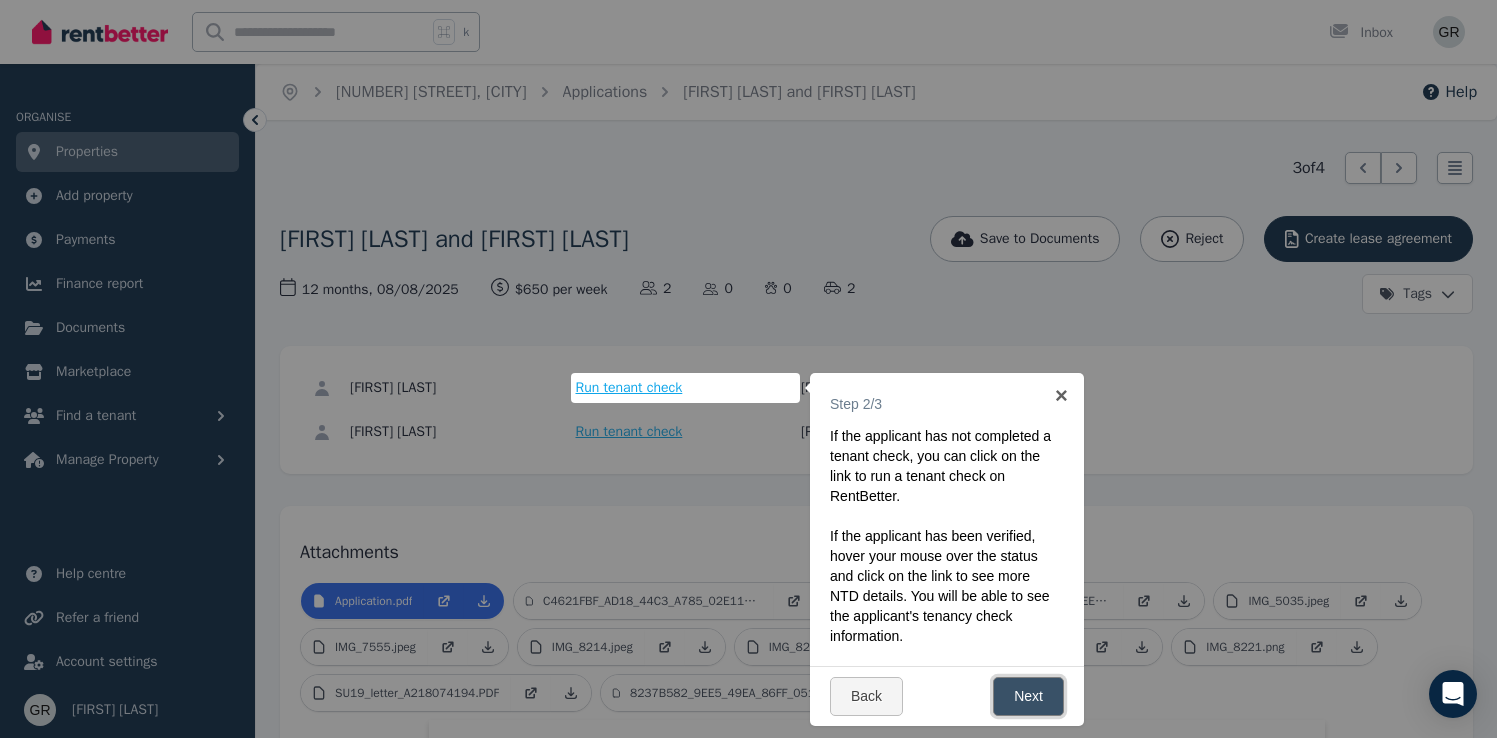 click on "Next" at bounding box center (1028, 696) 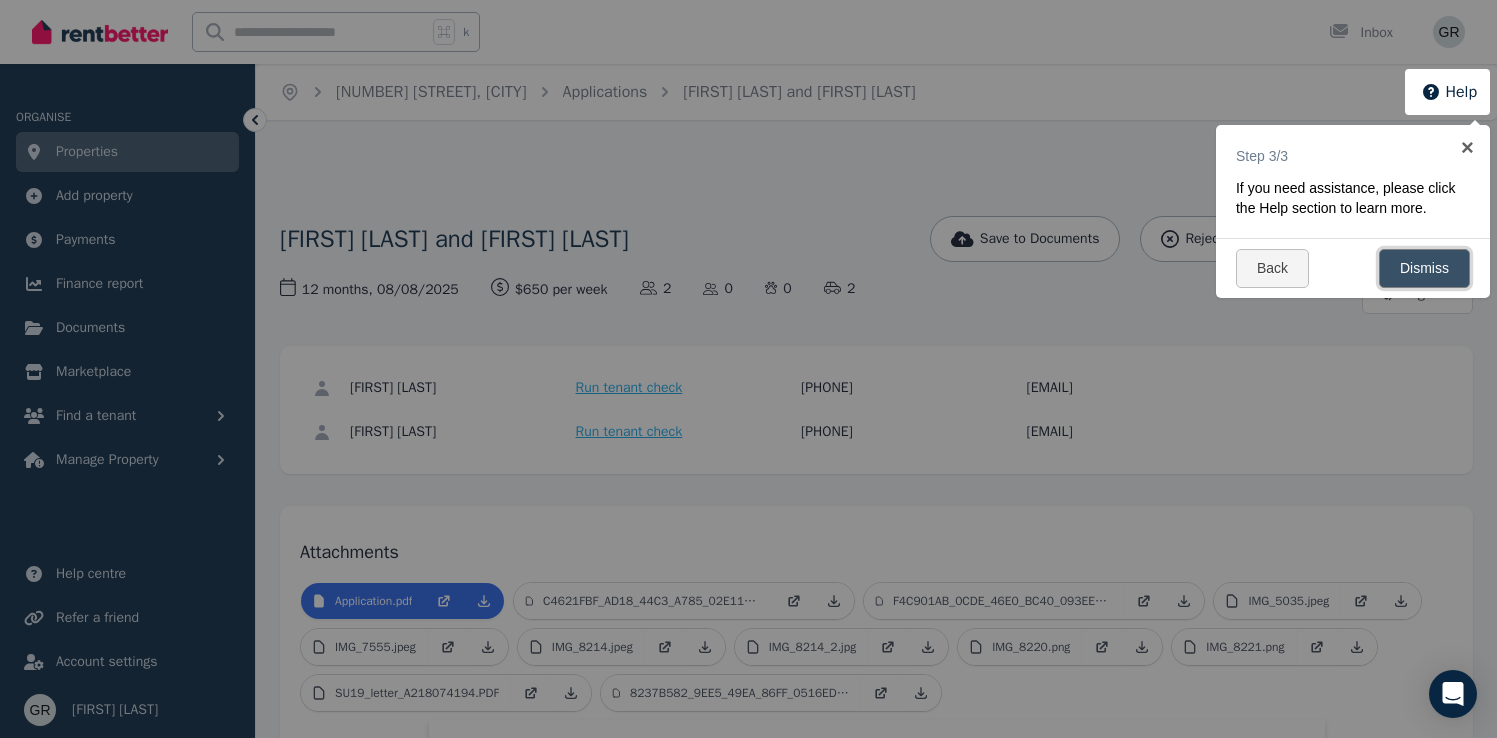 click on "Dismiss" at bounding box center [1424, 268] 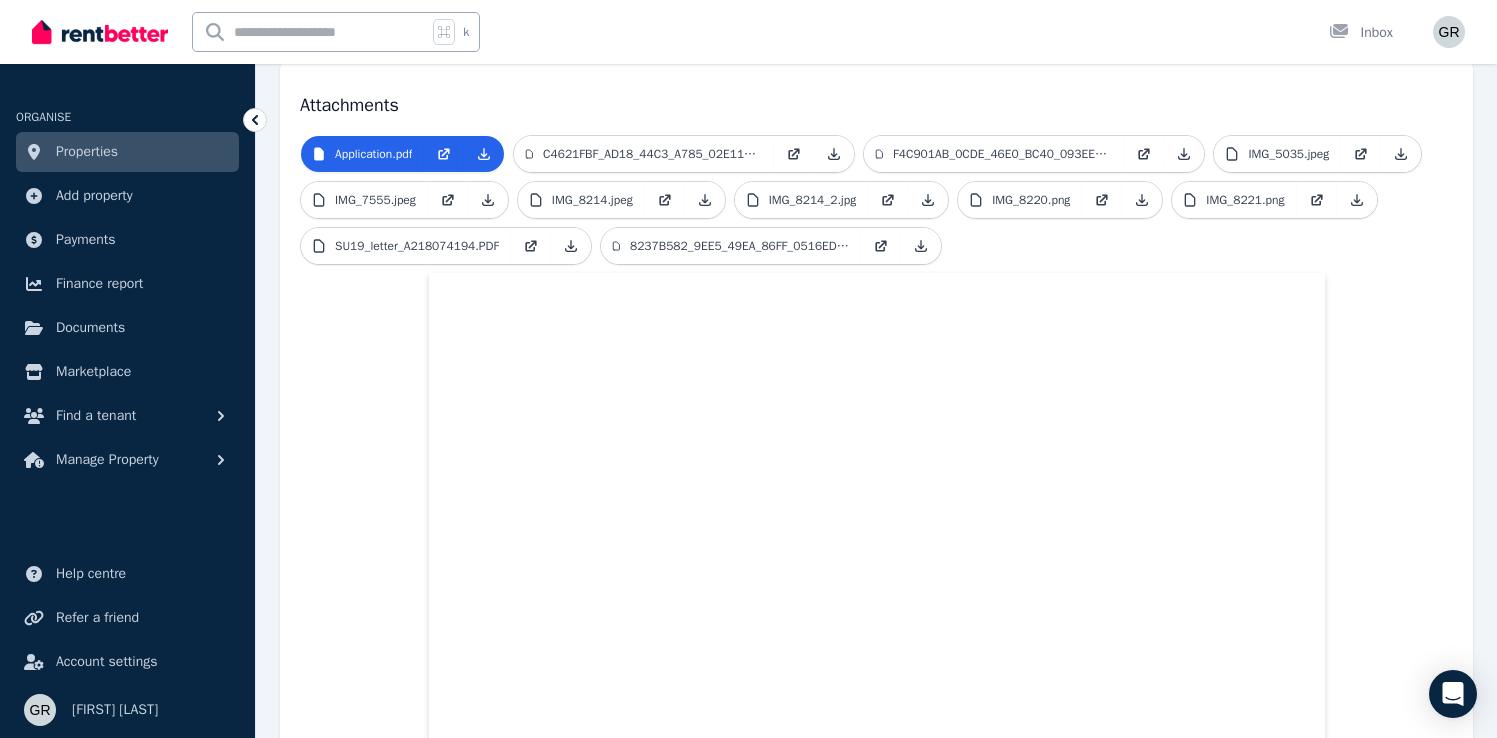 scroll, scrollTop: 484, scrollLeft: 0, axis: vertical 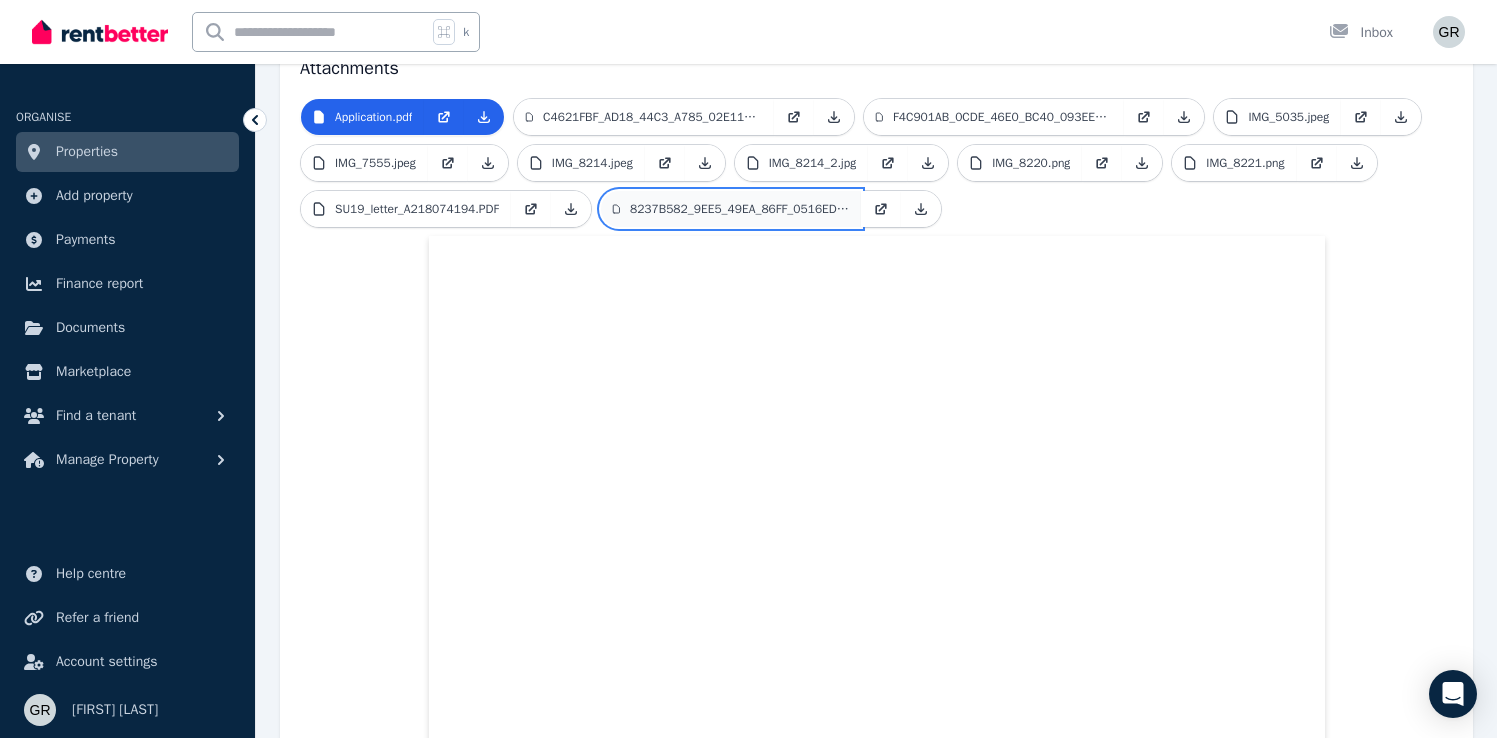 click on "8237B582_9EE5_49EA_86FF_0516ED066576_1_105_c.jpeg" at bounding box center [739, 209] 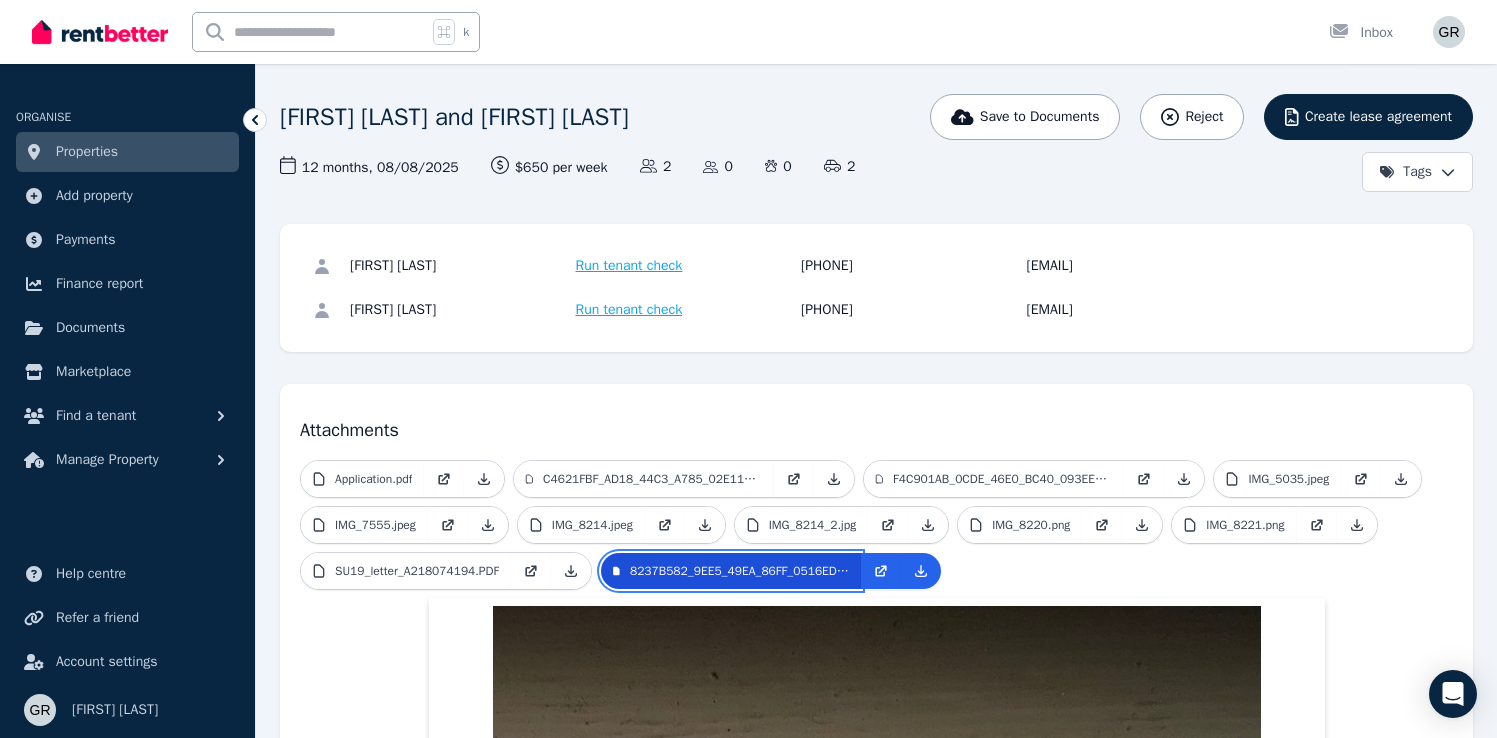 scroll, scrollTop: 484, scrollLeft: 0, axis: vertical 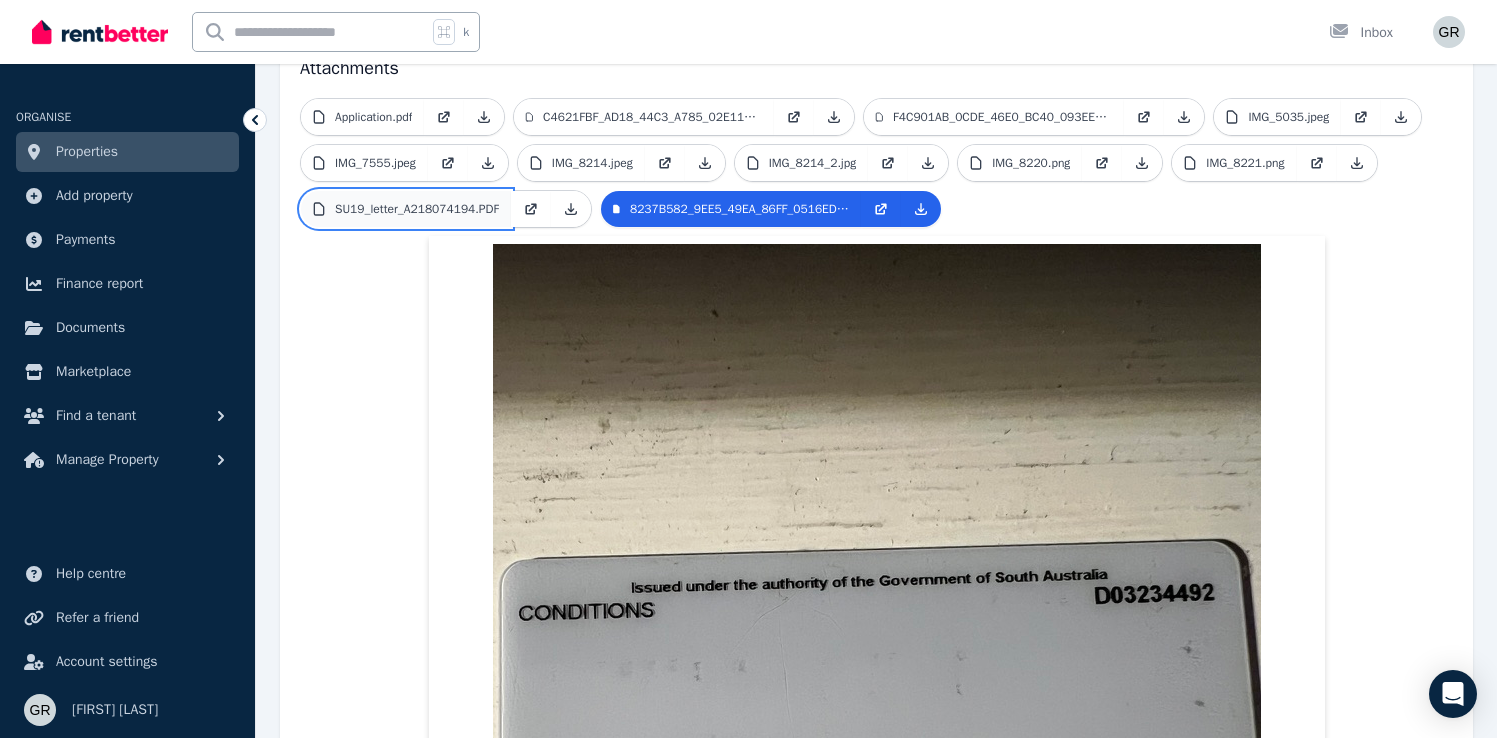 click on "SU19_letter_A218074194.PDF" at bounding box center [417, 209] 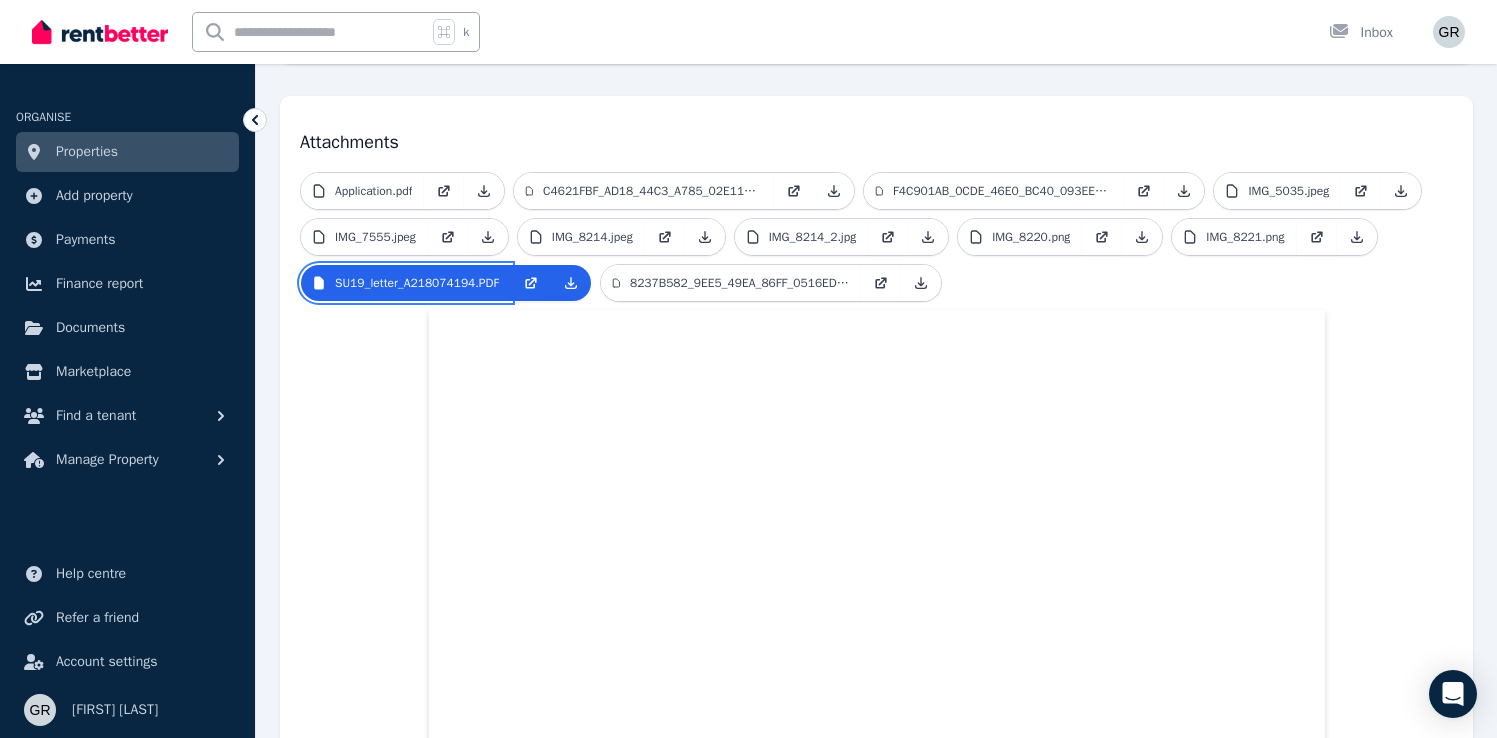 scroll, scrollTop: 406, scrollLeft: 0, axis: vertical 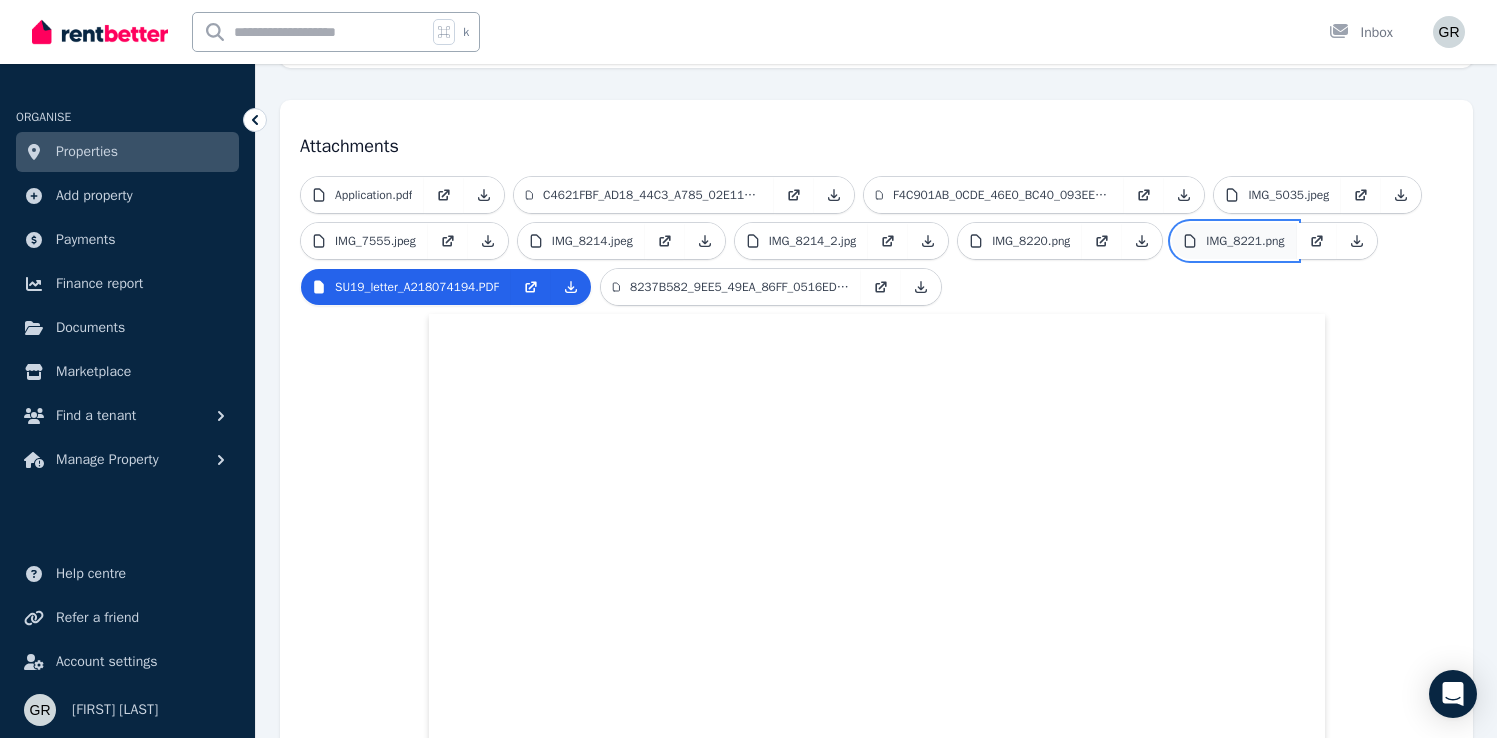 click on "IMG_8221.png" at bounding box center (1234, 241) 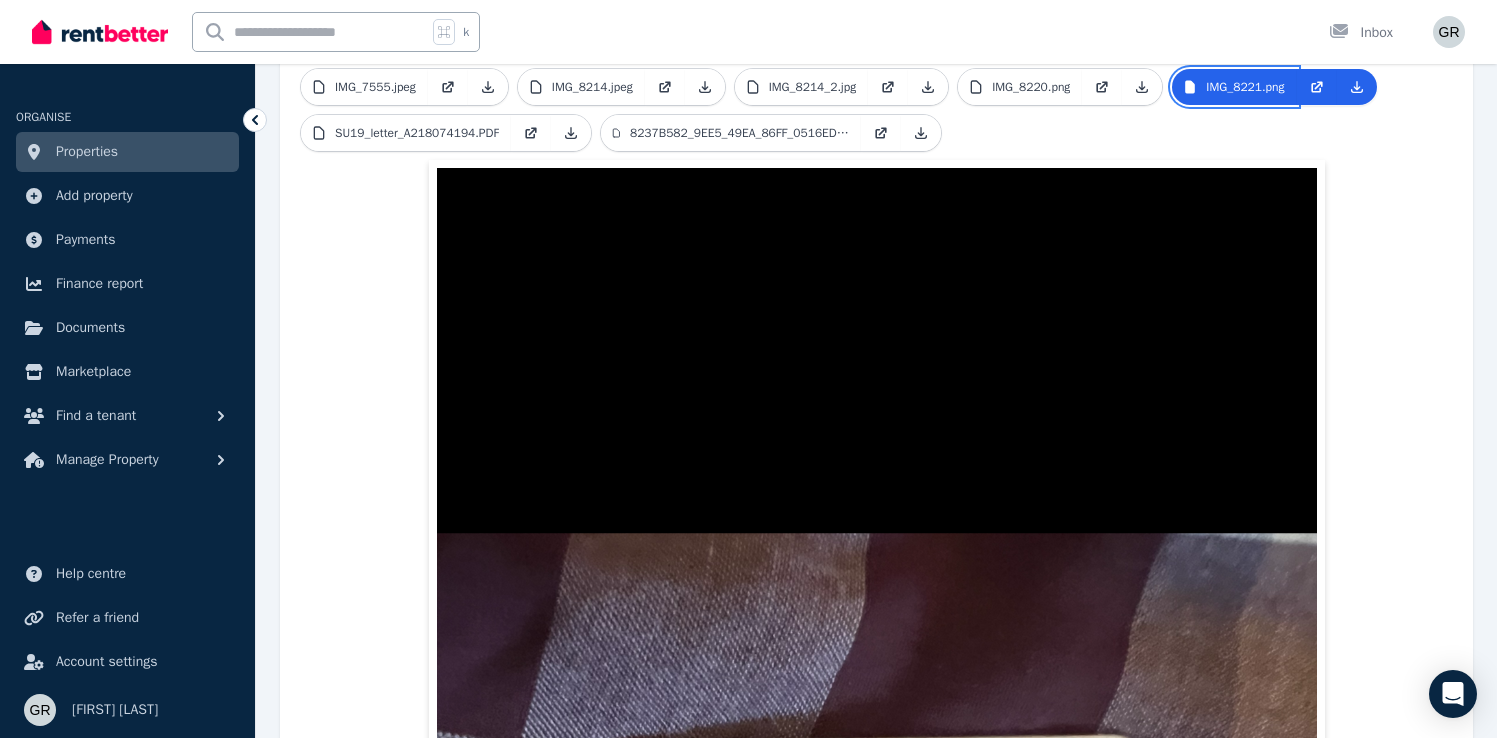 scroll, scrollTop: 499, scrollLeft: 0, axis: vertical 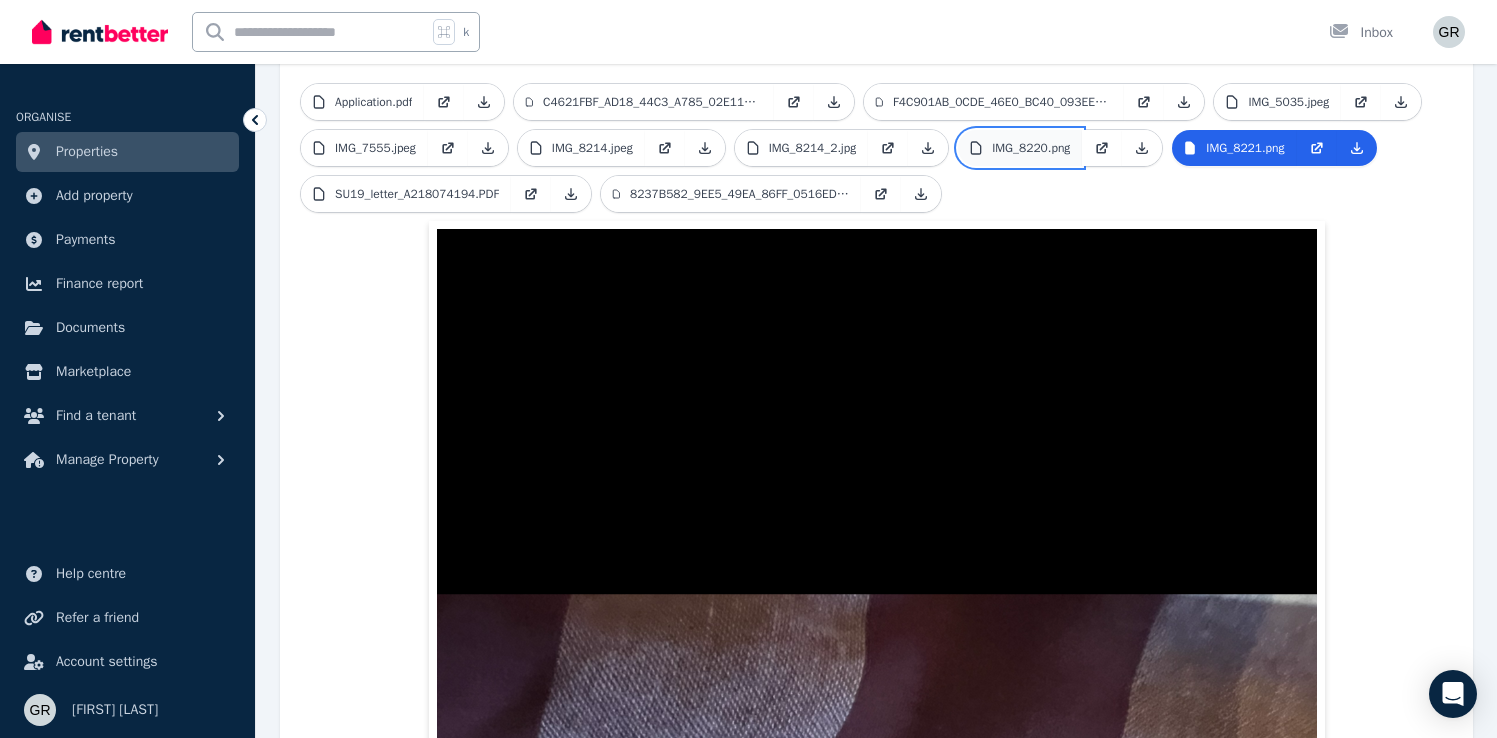 click on "IMG_8220.png" at bounding box center [1031, 148] 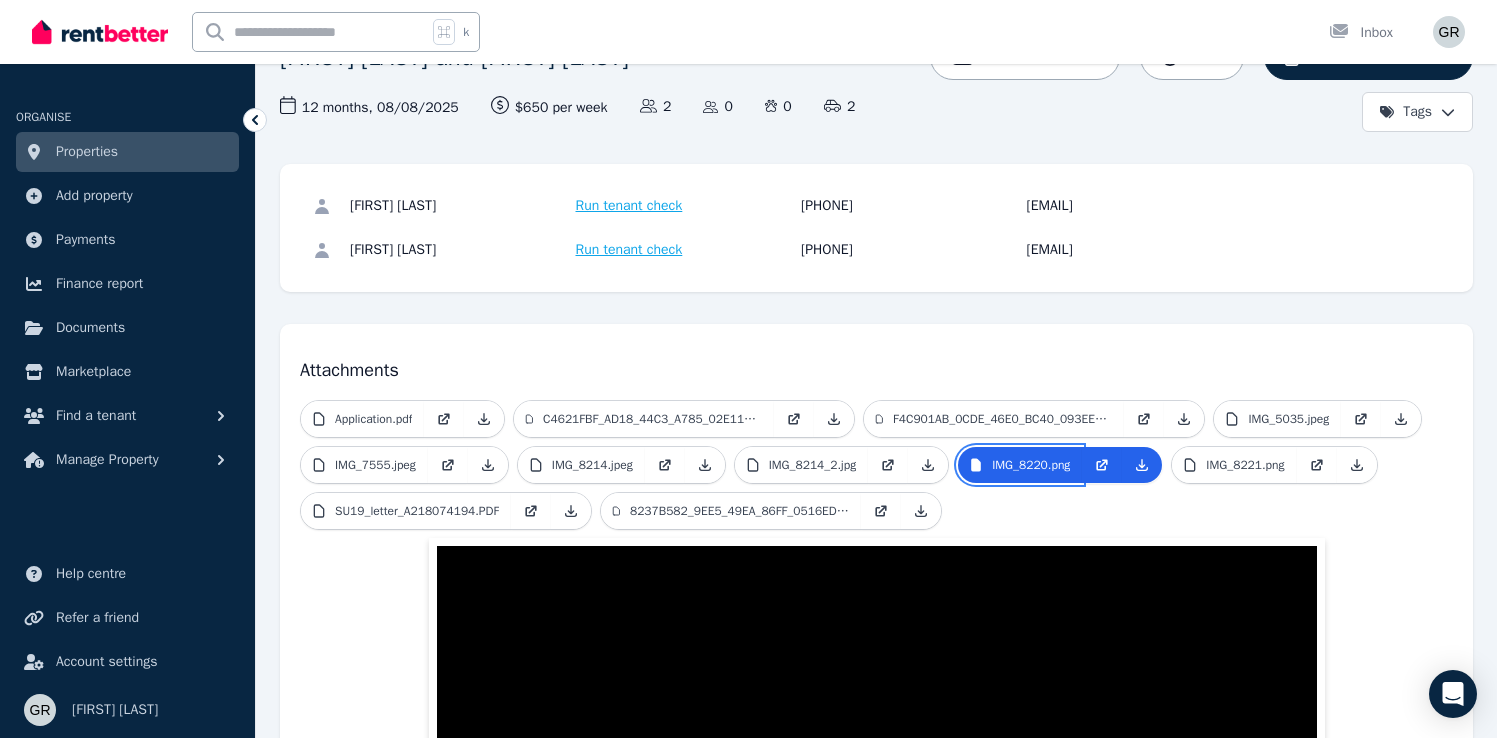 scroll, scrollTop: 184, scrollLeft: 0, axis: vertical 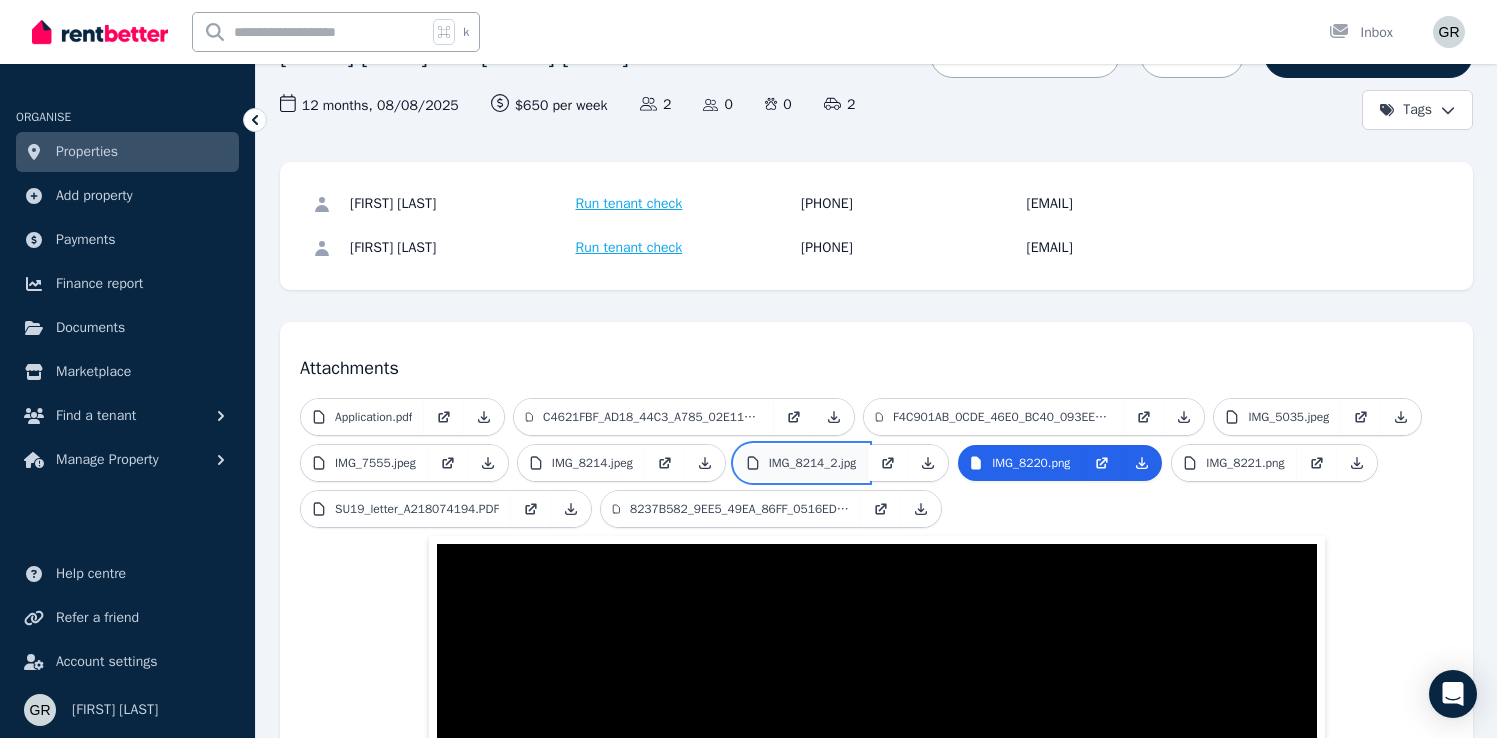click on "IMG_8214_2.jpg" at bounding box center [802, 463] 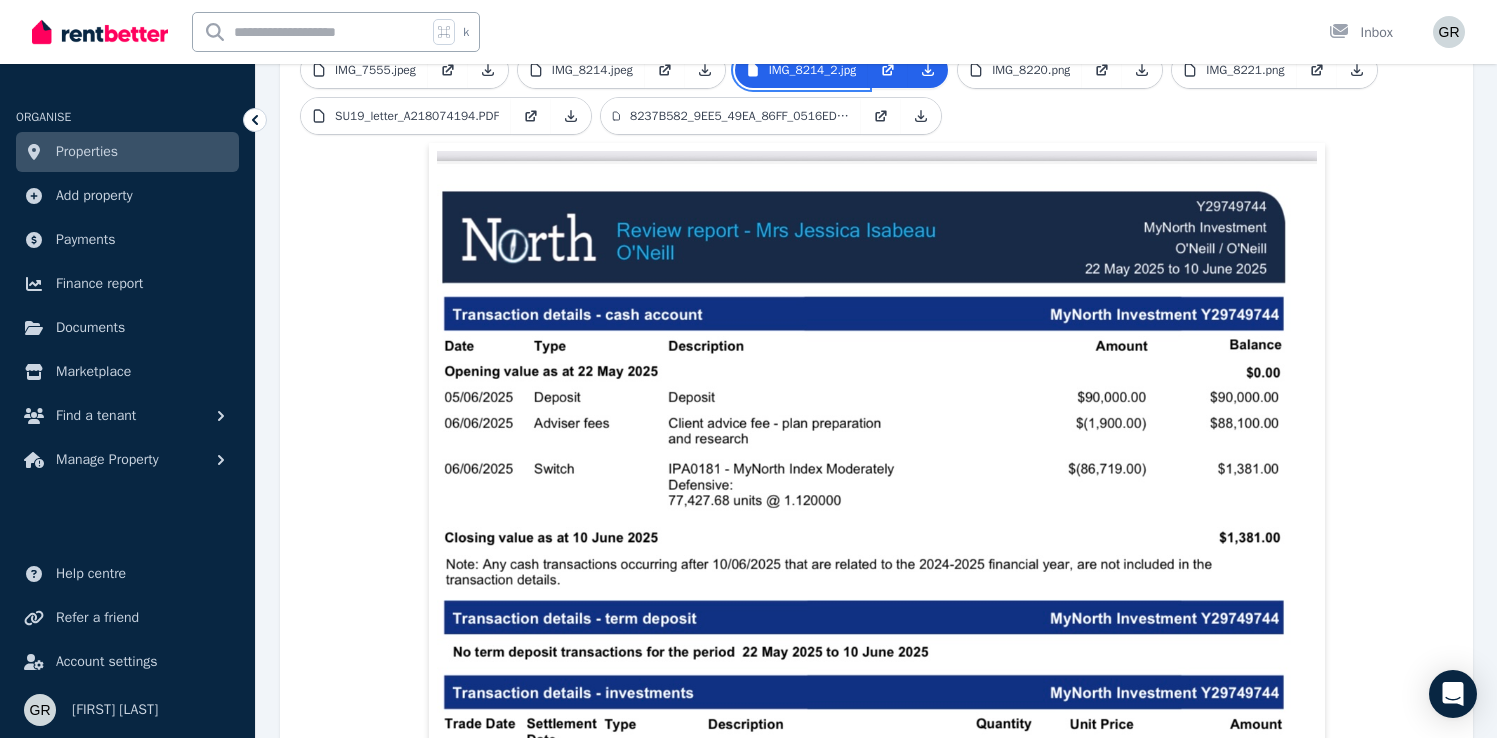 scroll, scrollTop: 188, scrollLeft: 0, axis: vertical 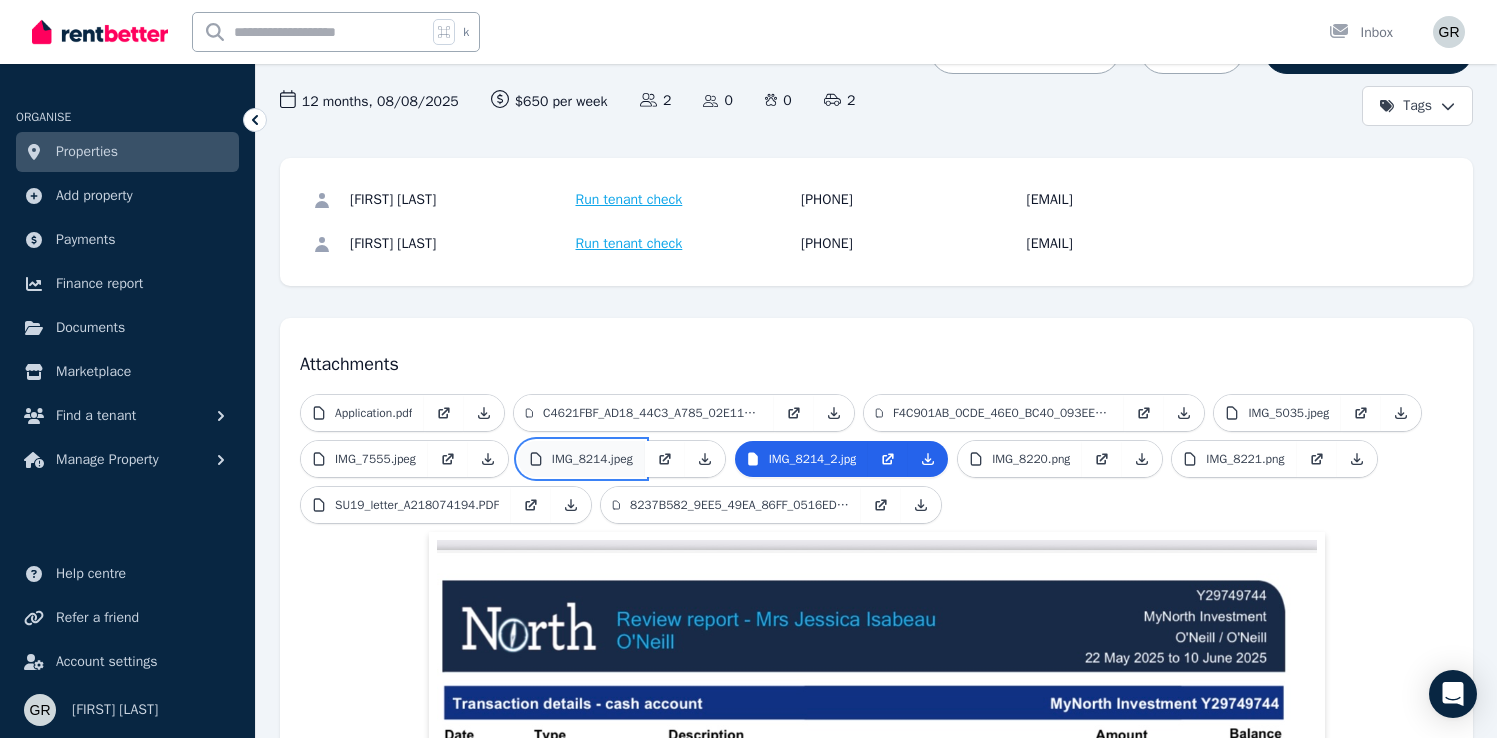 click on "IMG_8214.jpeg" at bounding box center [581, 459] 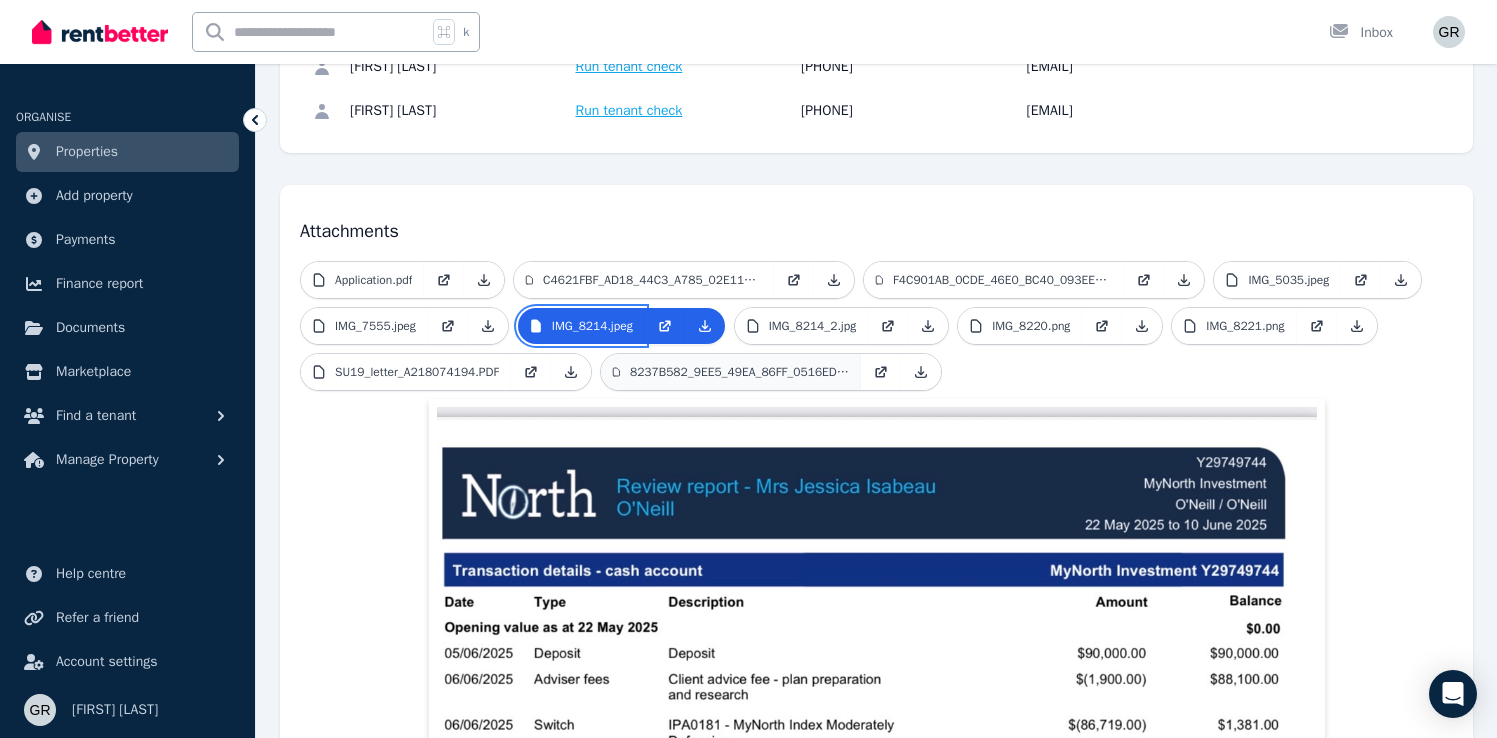 scroll, scrollTop: 324, scrollLeft: 0, axis: vertical 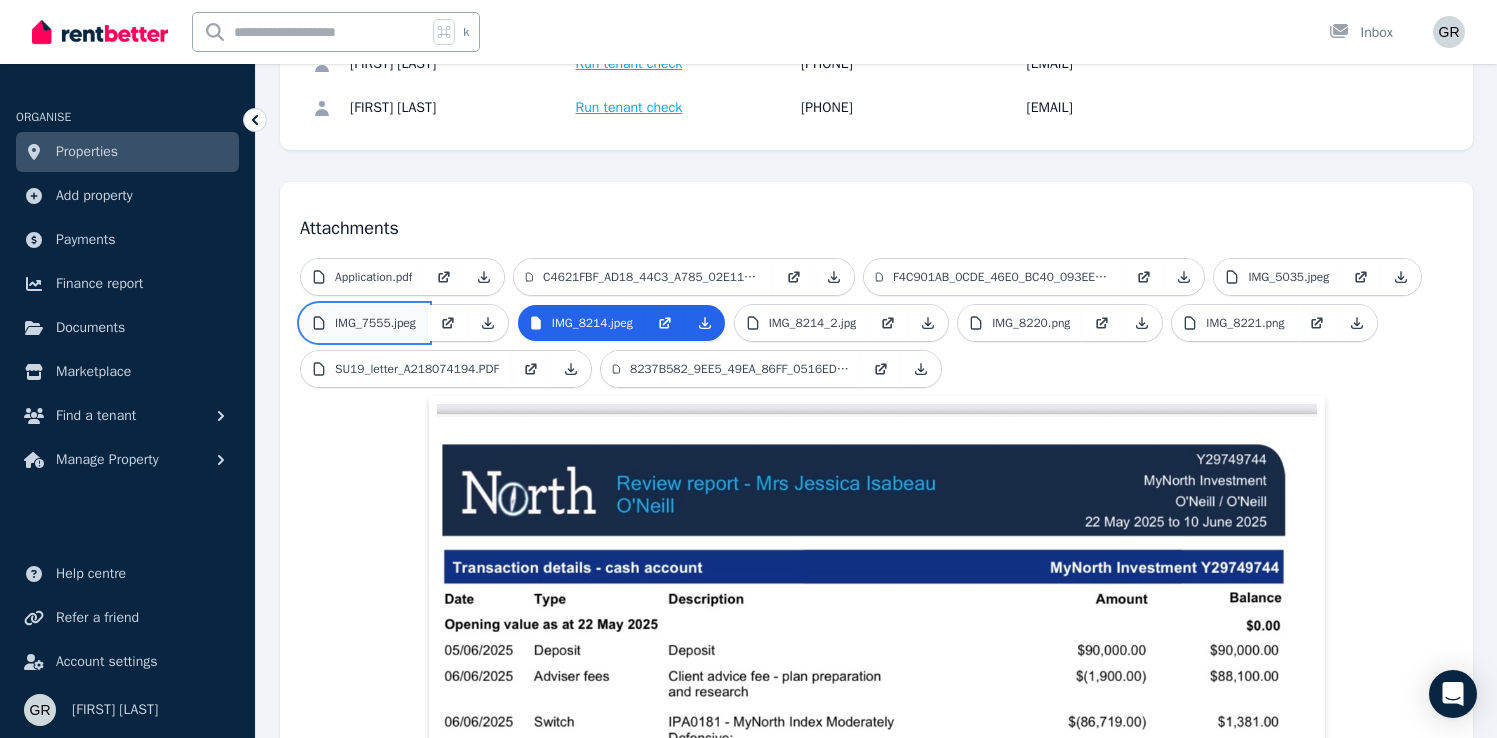 click on "IMG_7555.jpeg" at bounding box center [375, 323] 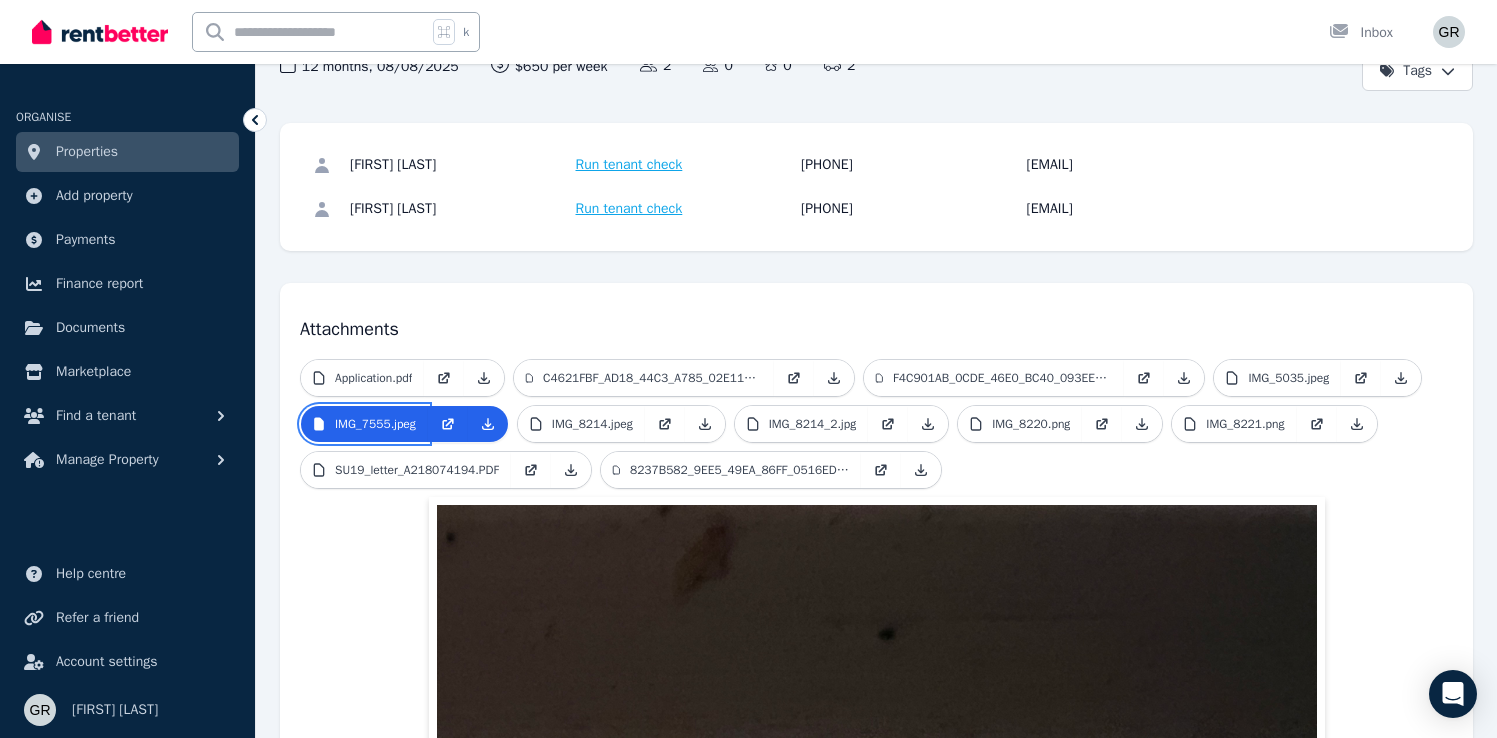 scroll, scrollTop: 216, scrollLeft: 0, axis: vertical 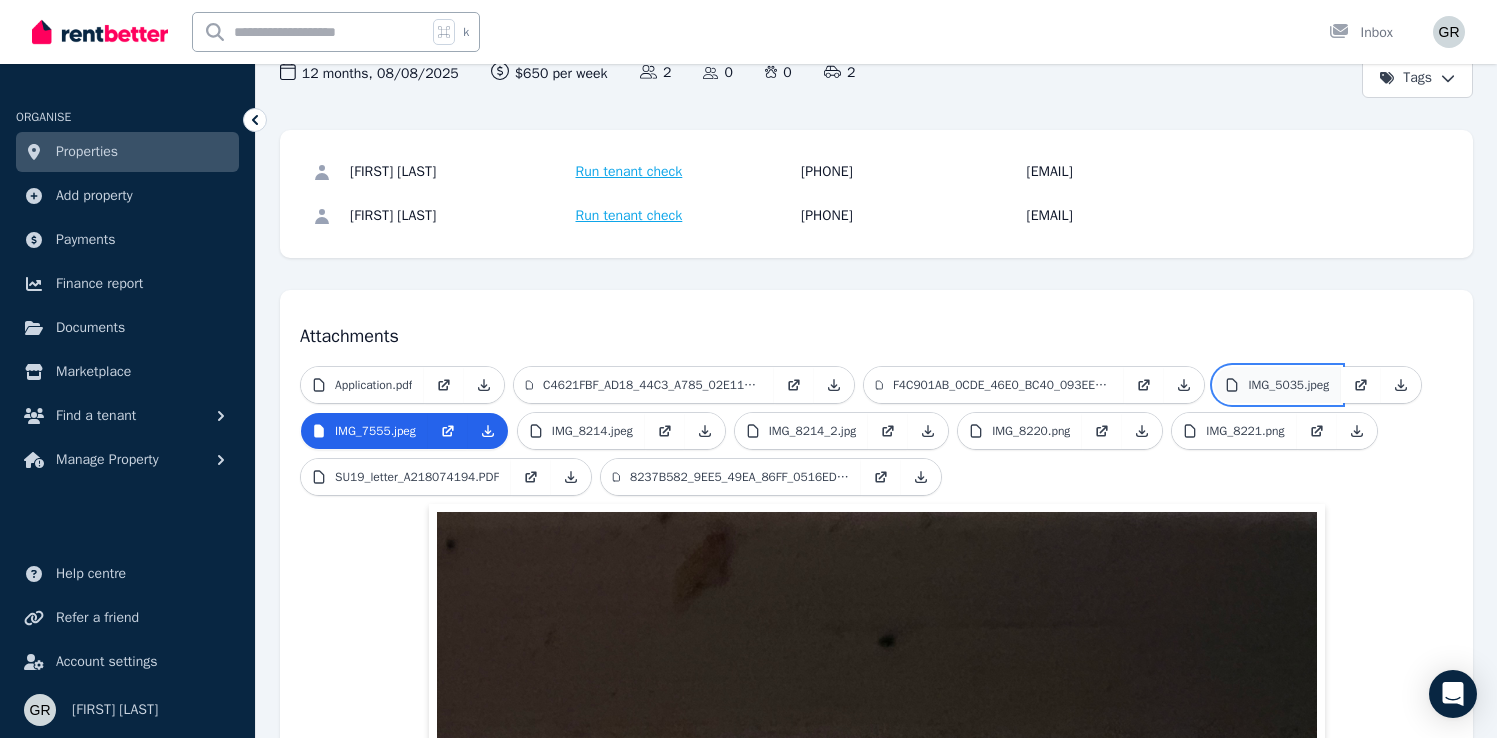 click on "IMG_5035.jpeg" at bounding box center [1288, 385] 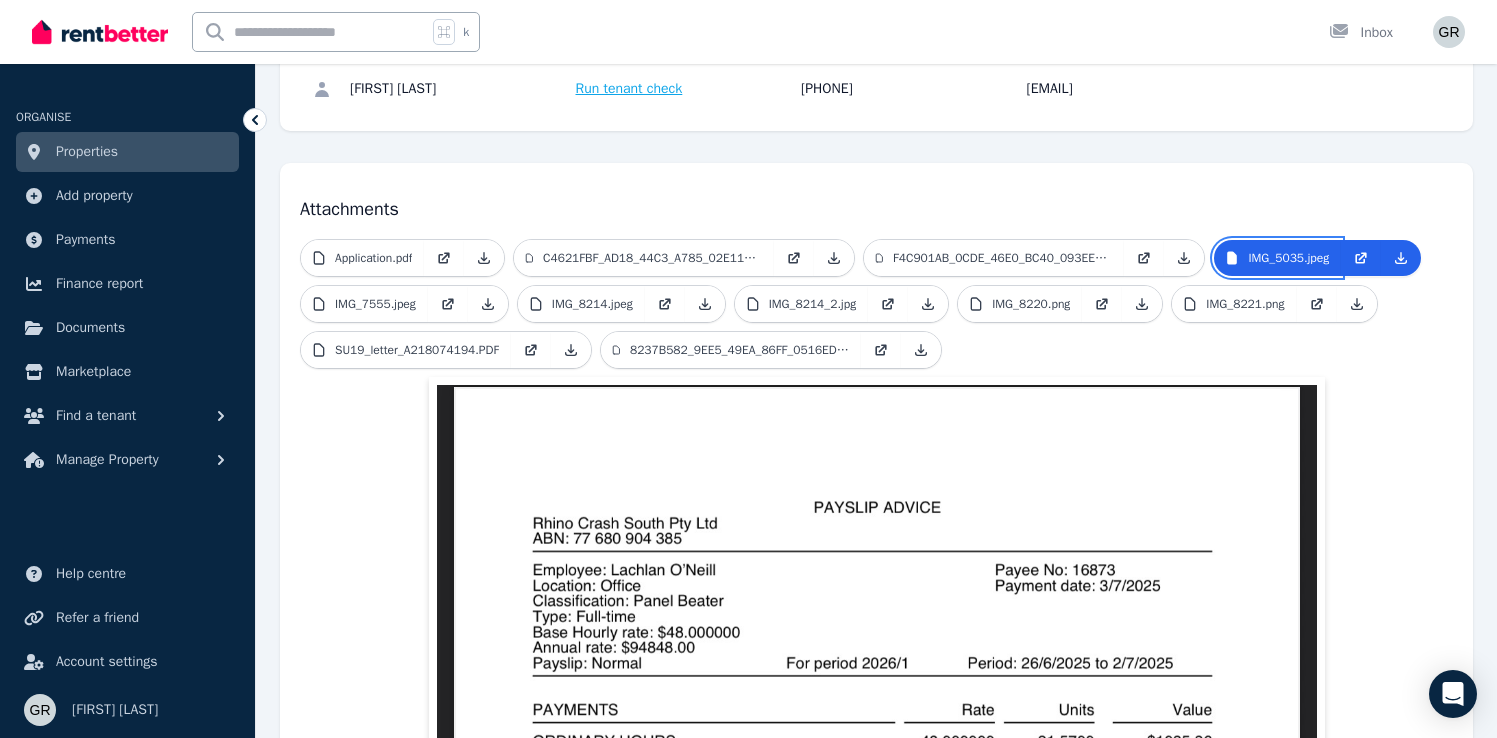 scroll, scrollTop: 350, scrollLeft: 0, axis: vertical 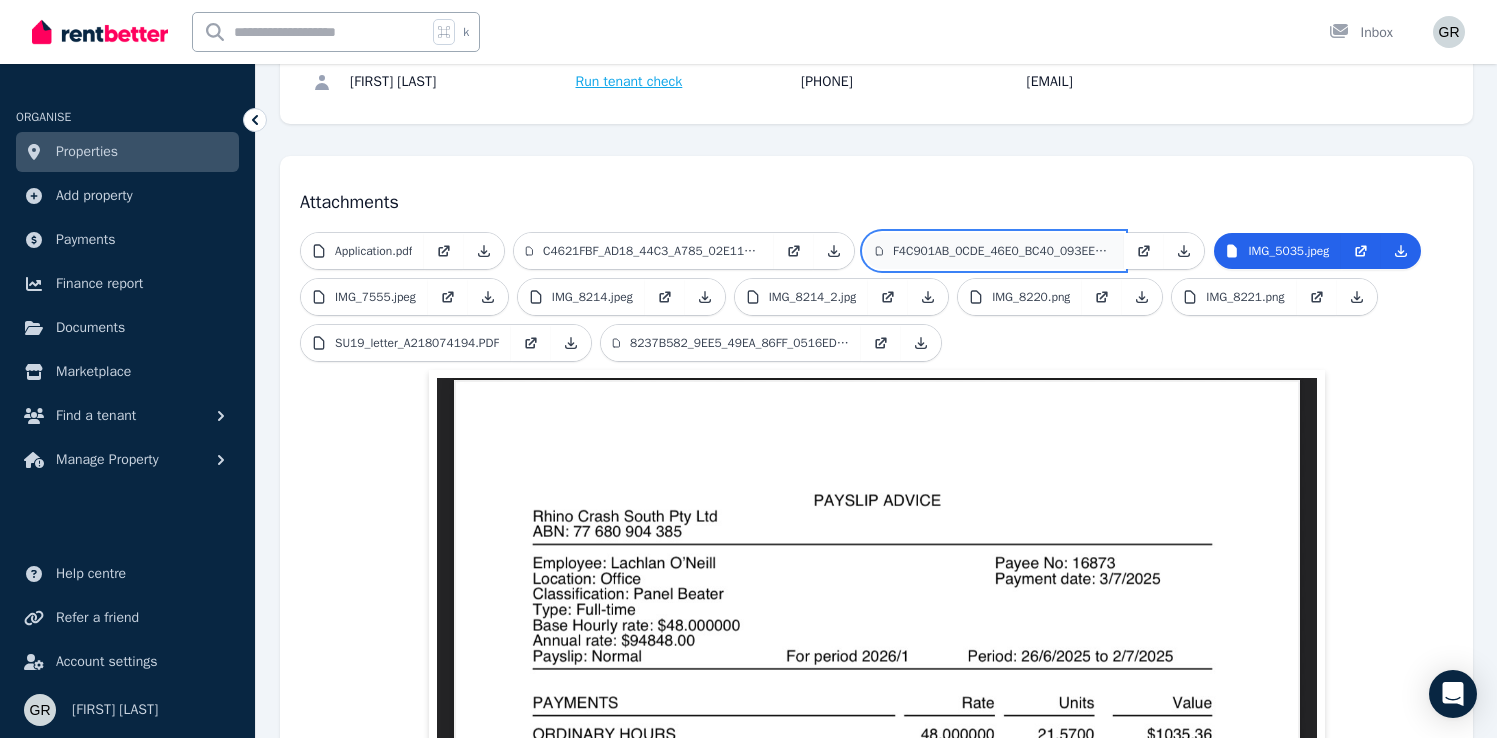 click on "F4C901AB_0CDE_46E0_BC40_093EE4D6E628_1_105_c.jpeg" at bounding box center [1002, 251] 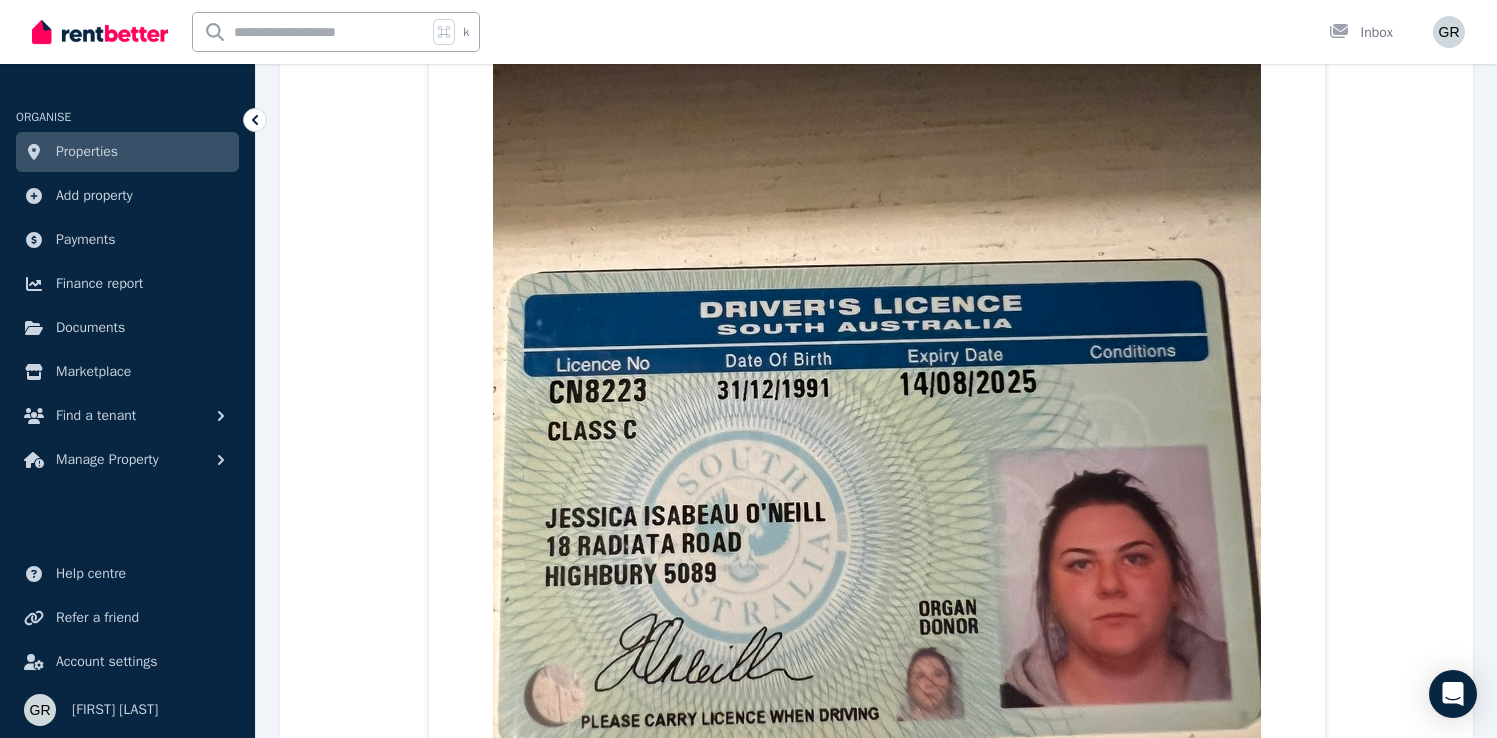 scroll, scrollTop: 982, scrollLeft: 0, axis: vertical 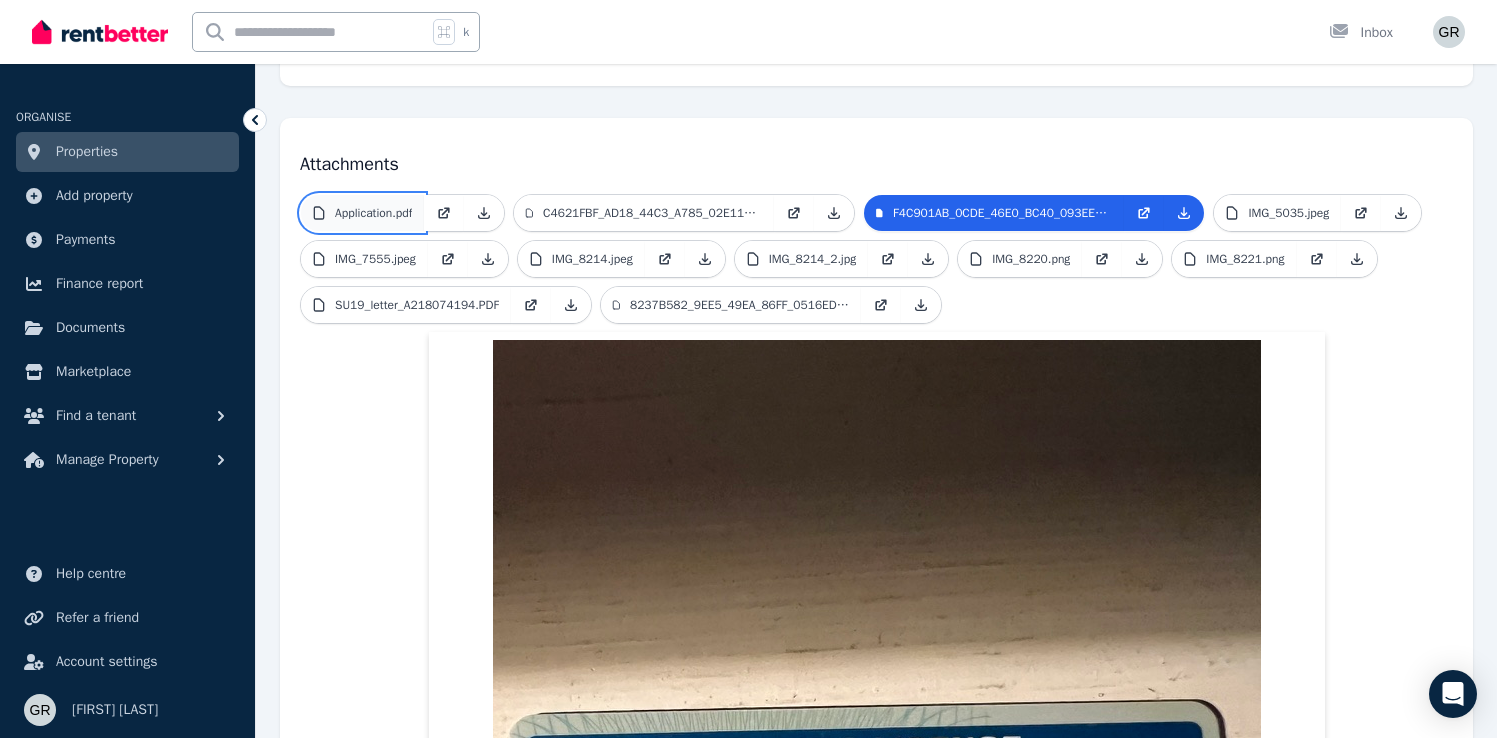 click on "Application.pdf" at bounding box center [373, 213] 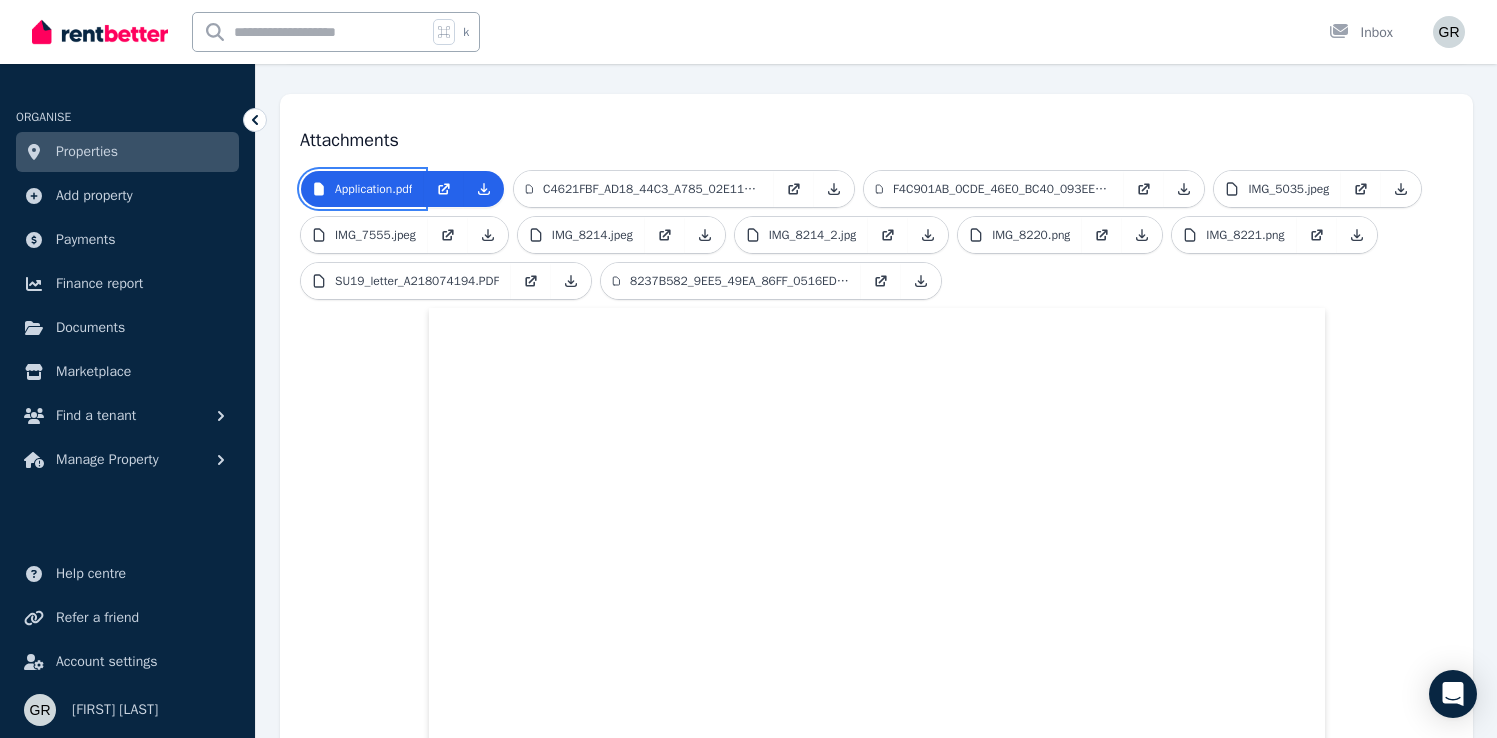 scroll, scrollTop: 0, scrollLeft: 0, axis: both 